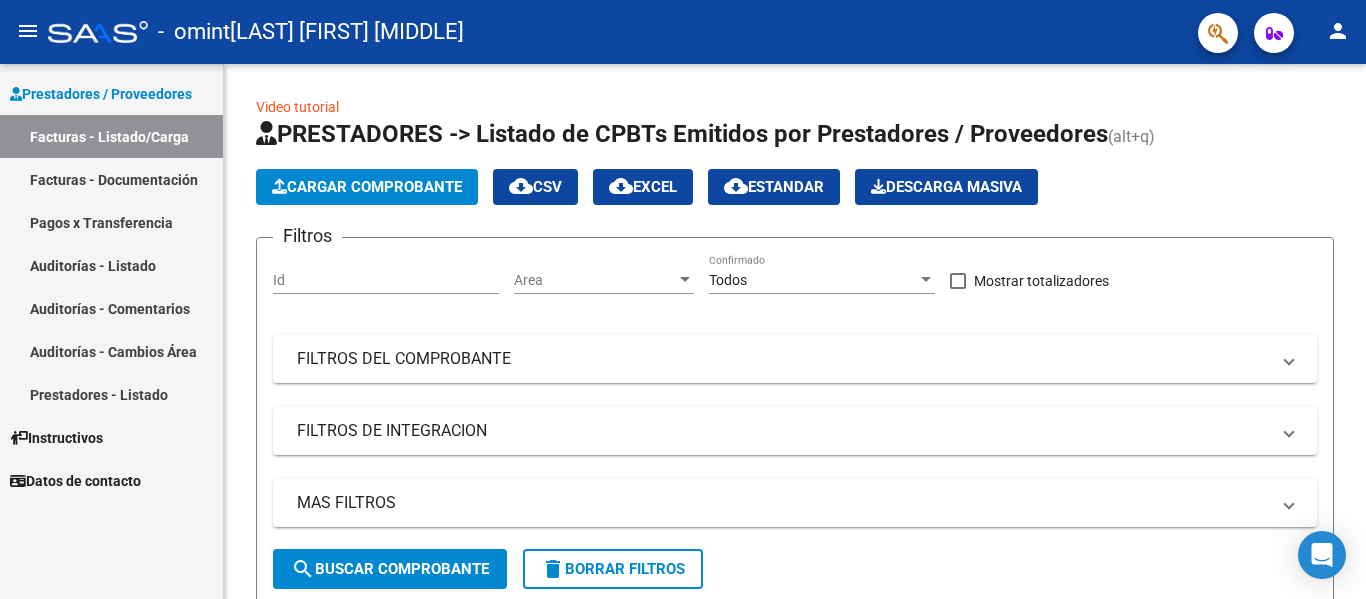 scroll, scrollTop: 0, scrollLeft: 0, axis: both 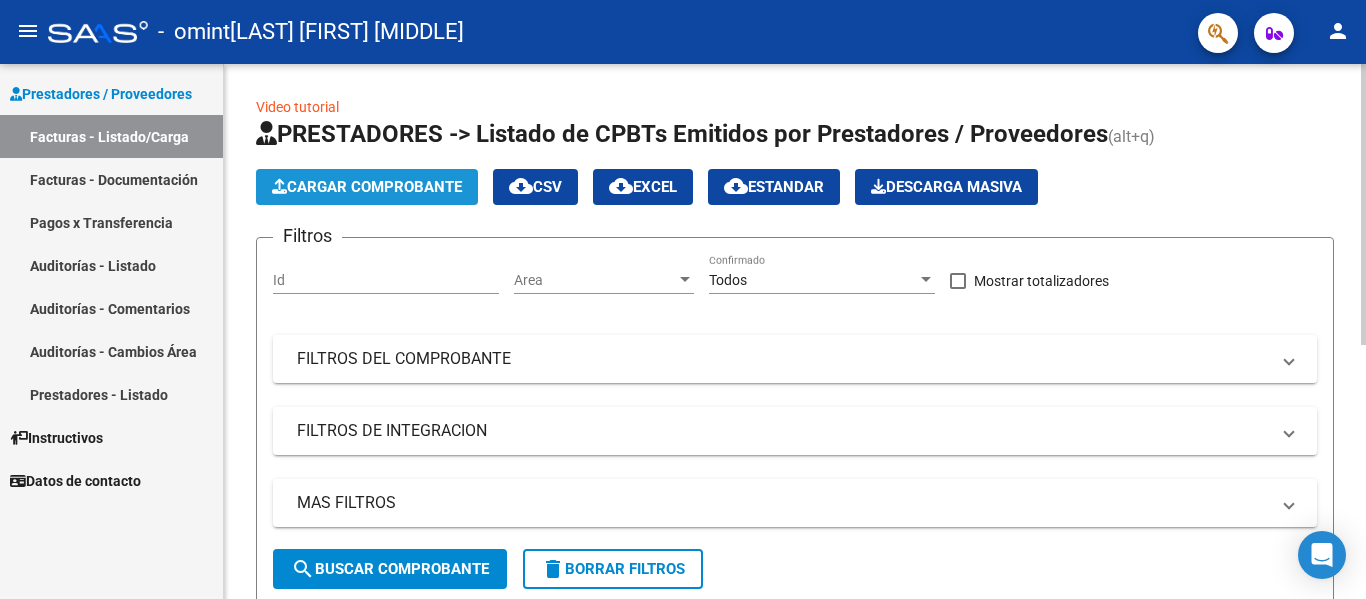 click on "Cargar Comprobante" 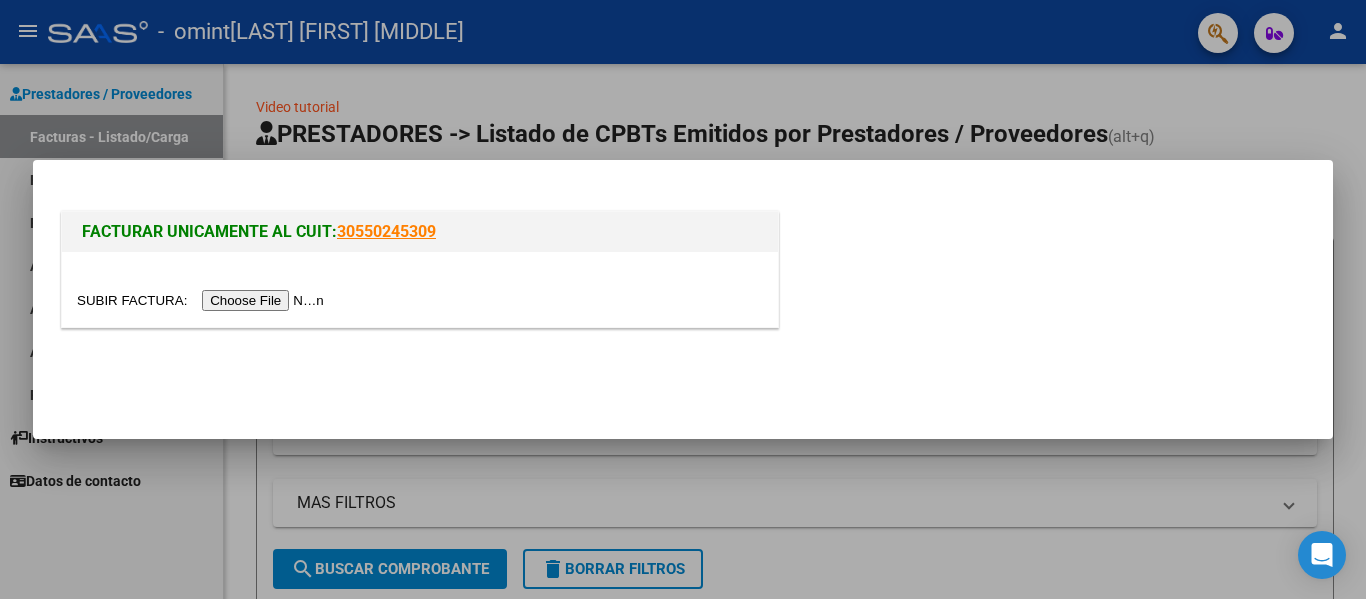 click at bounding box center [203, 300] 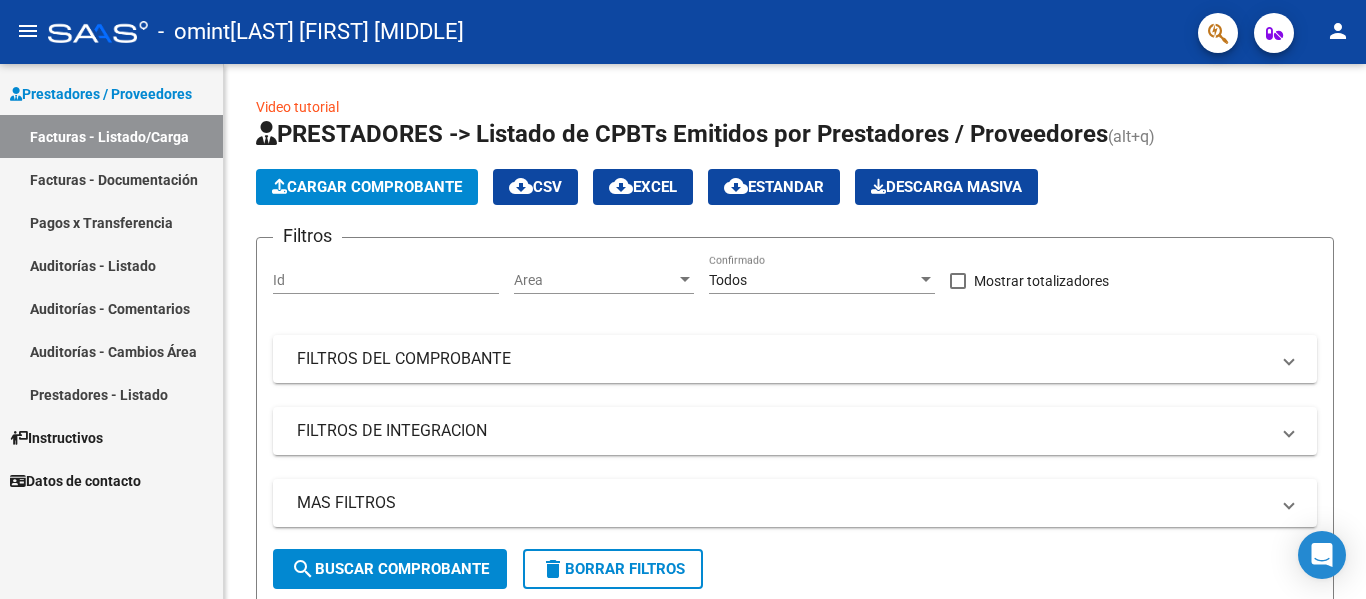scroll, scrollTop: 0, scrollLeft: 0, axis: both 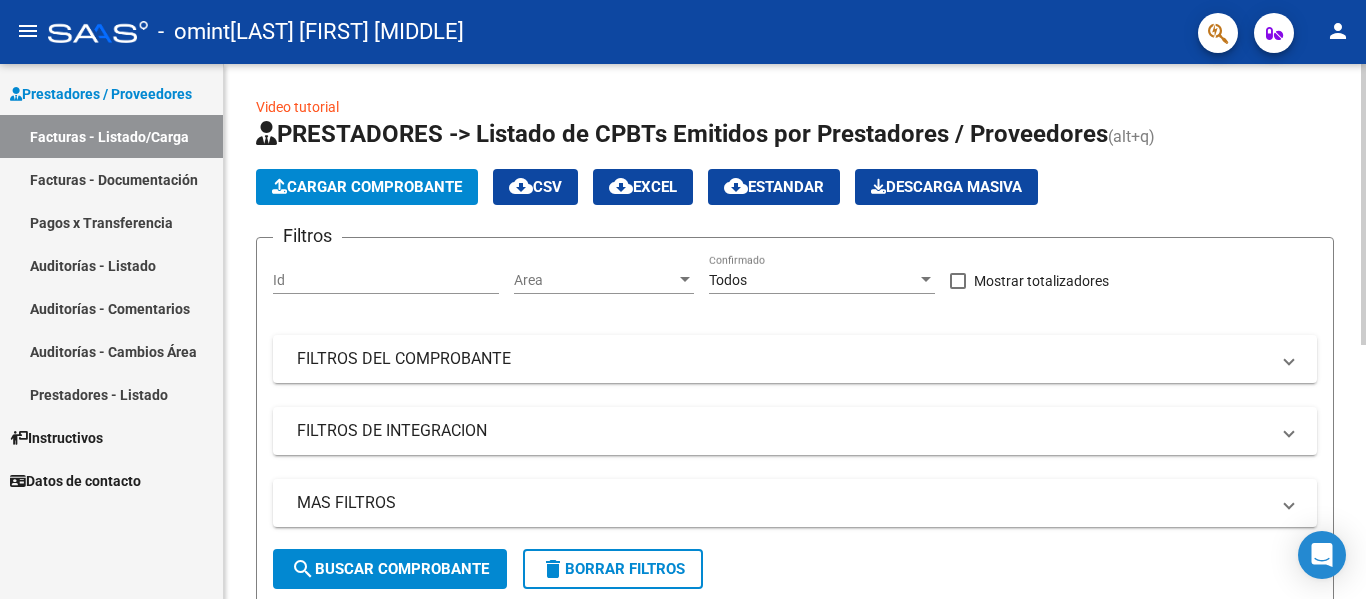 click on "Cargar Comprobante" 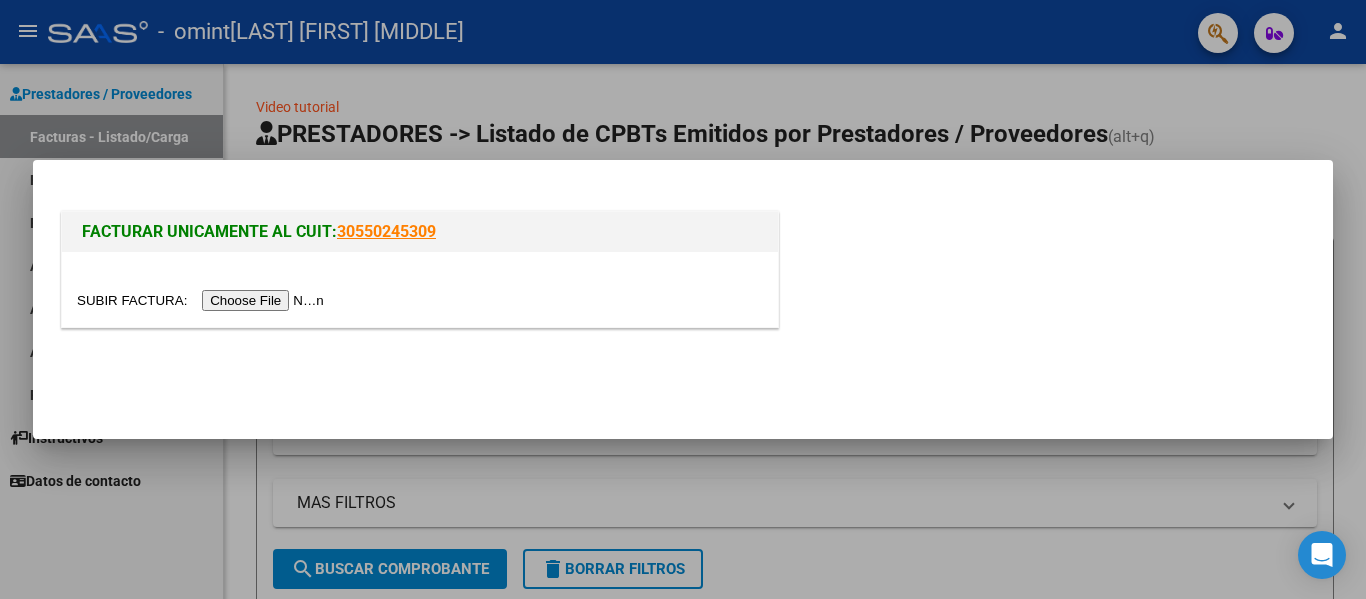 click at bounding box center [203, 300] 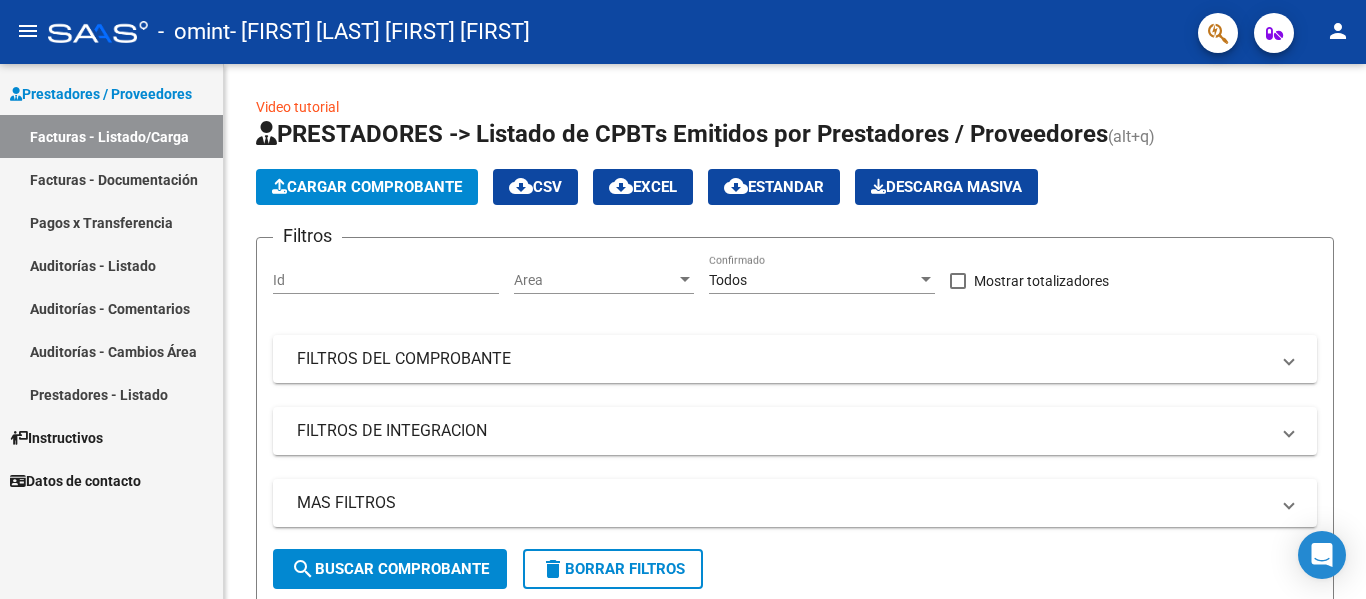 scroll, scrollTop: 0, scrollLeft: 0, axis: both 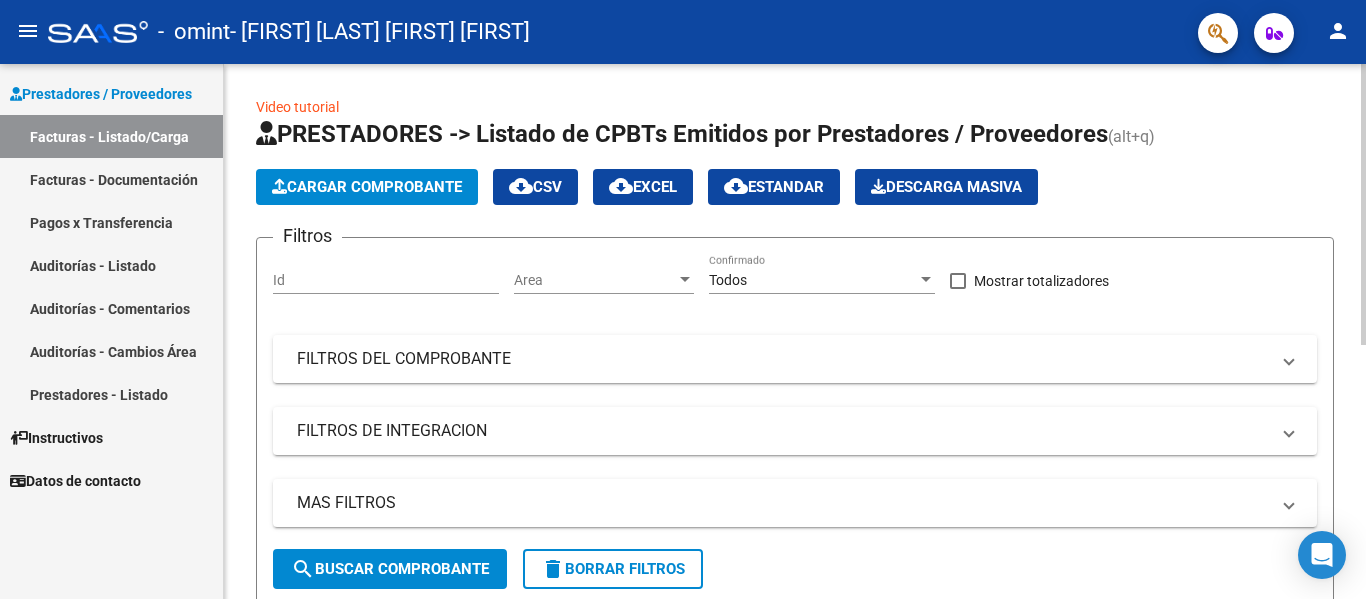 click on "Cargar Comprobante" 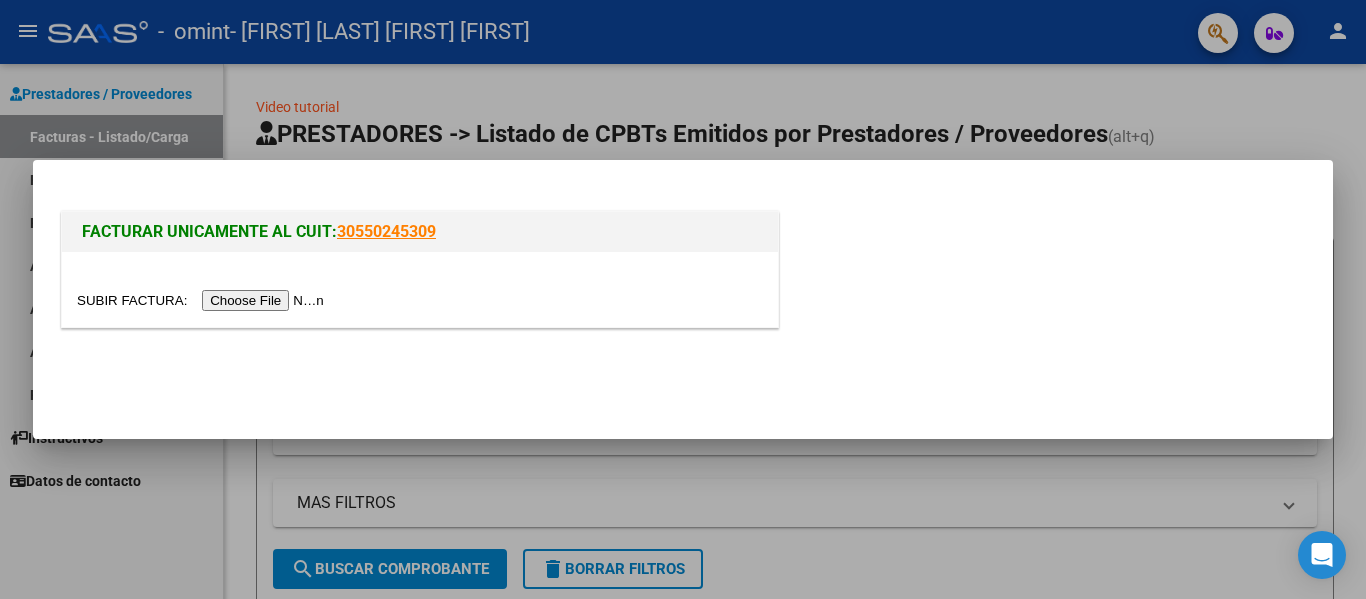 click at bounding box center [203, 300] 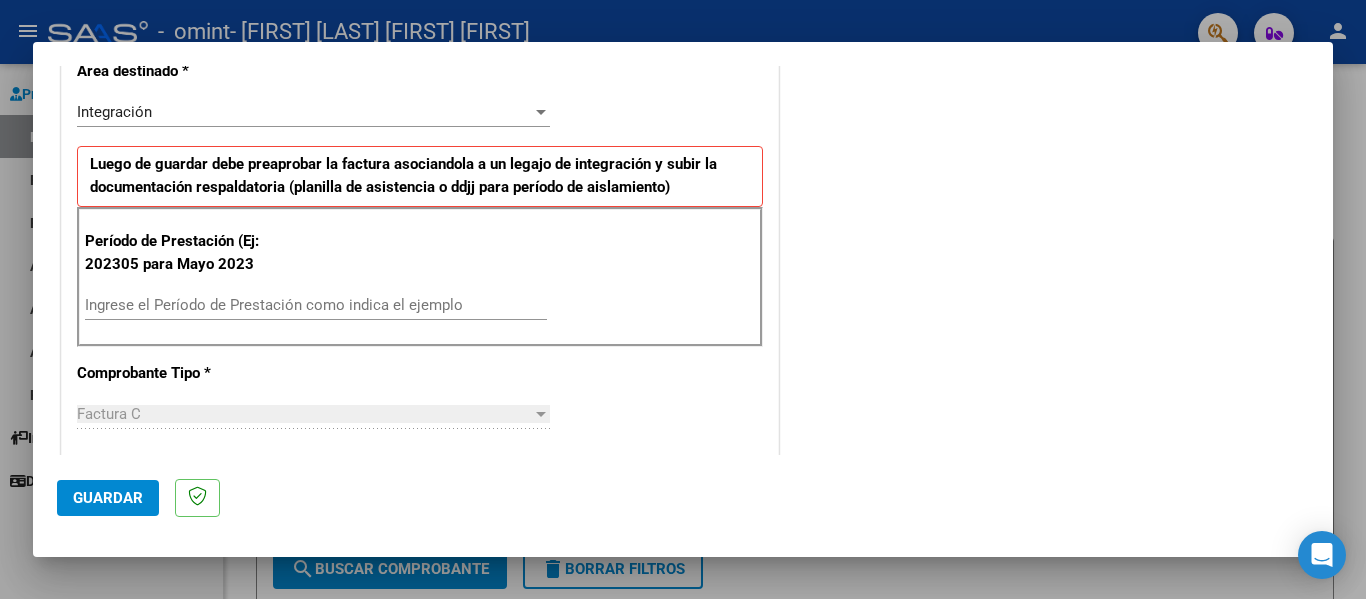 scroll, scrollTop: 500, scrollLeft: 0, axis: vertical 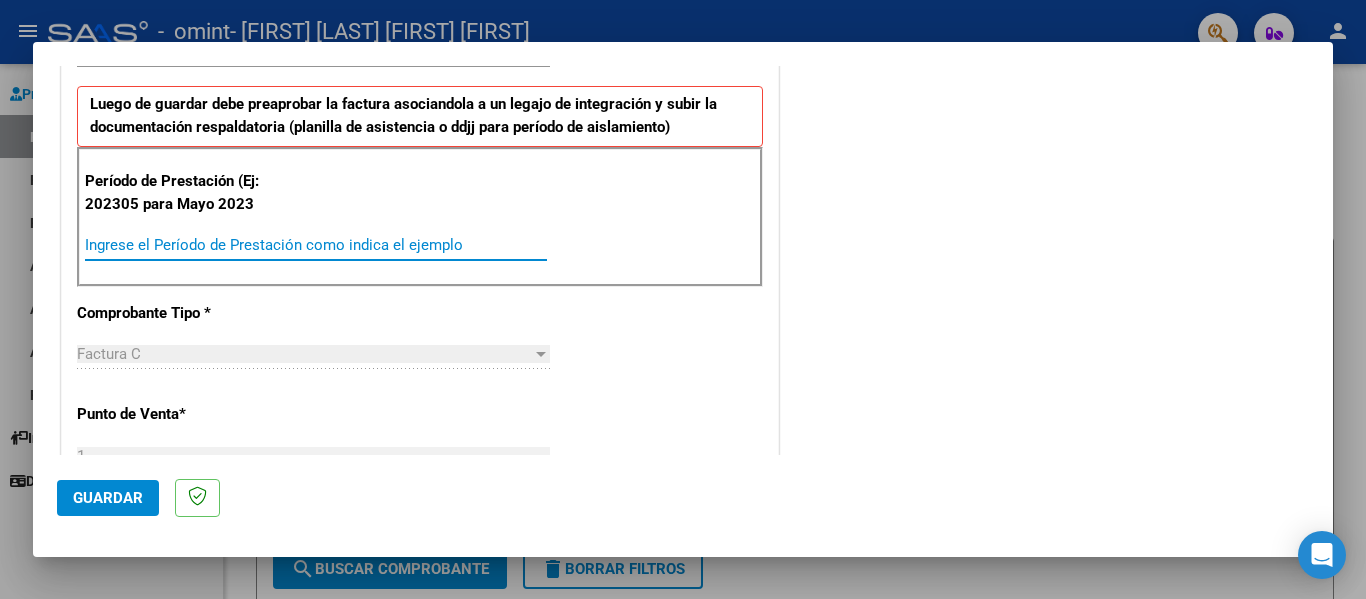 click on "Ingrese el Período de Prestación como indica el ejemplo" at bounding box center (316, 245) 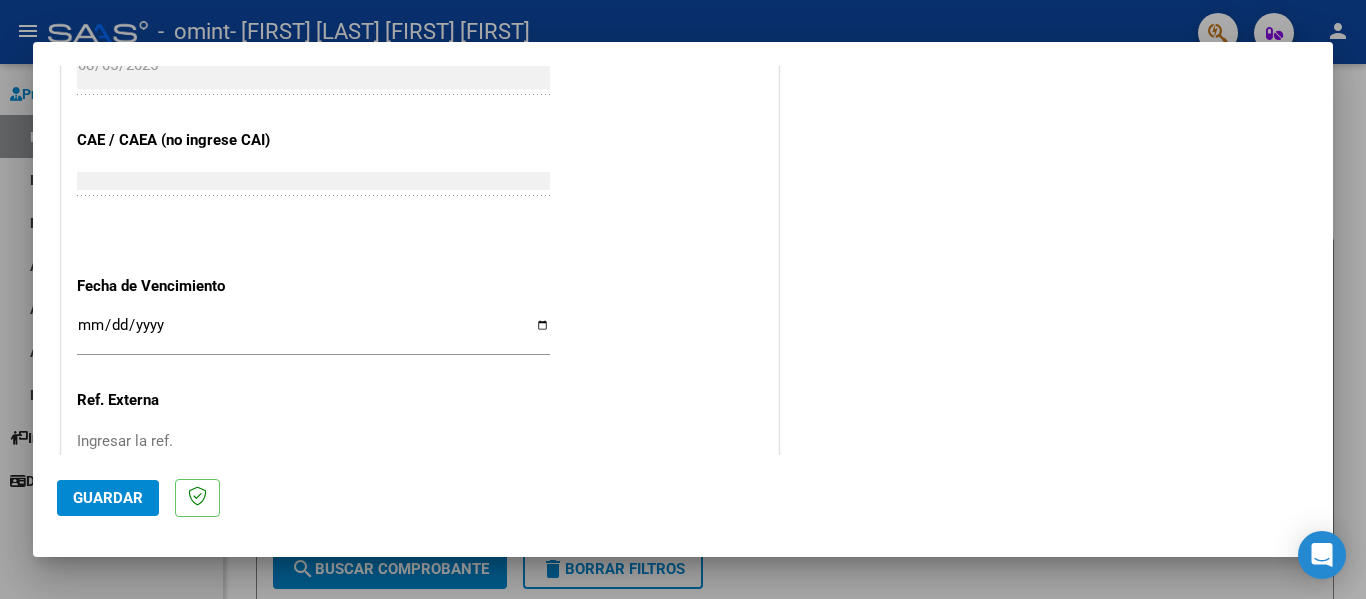 scroll, scrollTop: 1200, scrollLeft: 0, axis: vertical 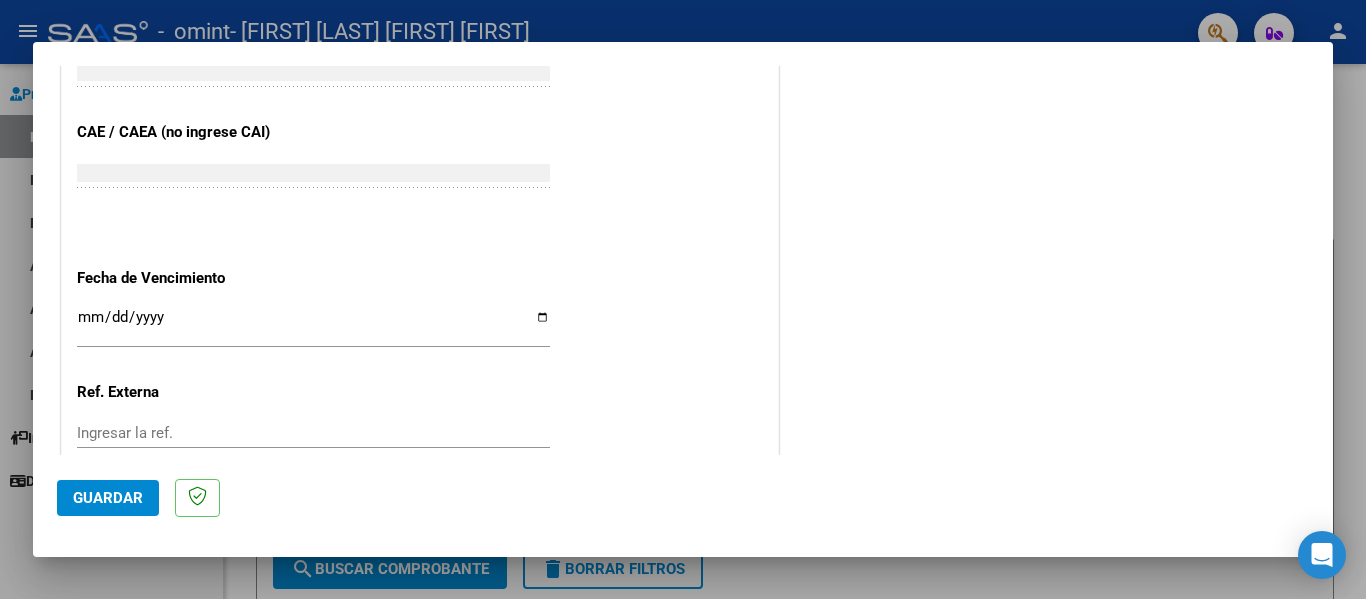type on "202507" 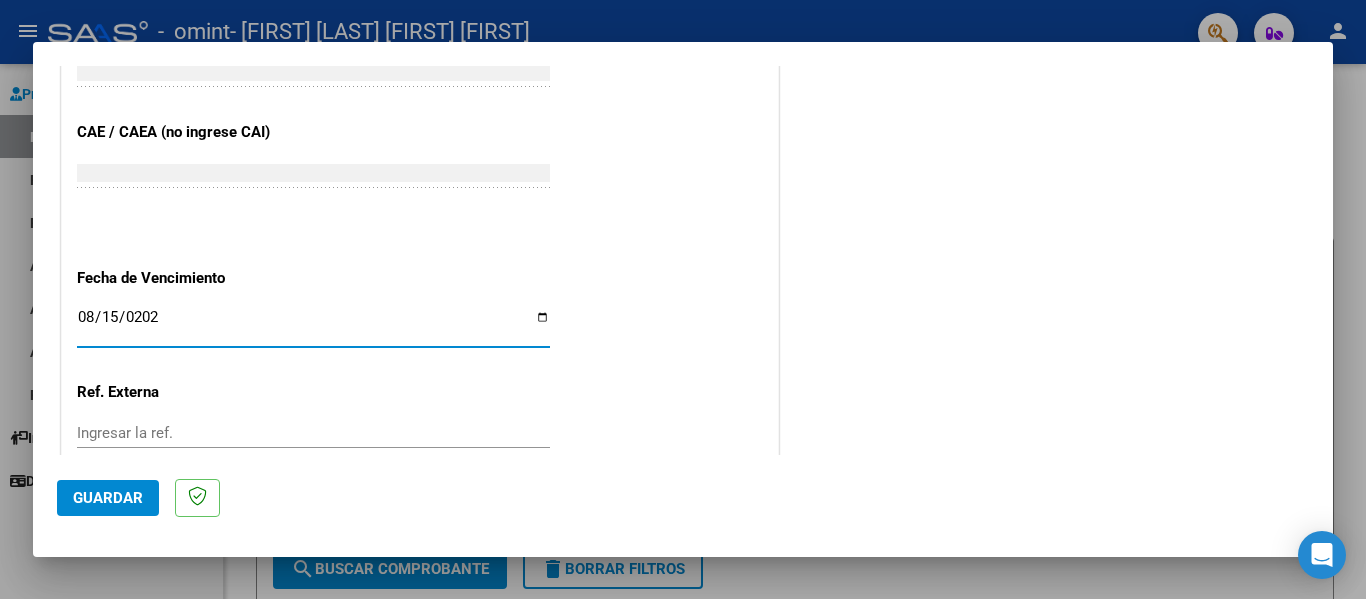 type on "2025-08-15" 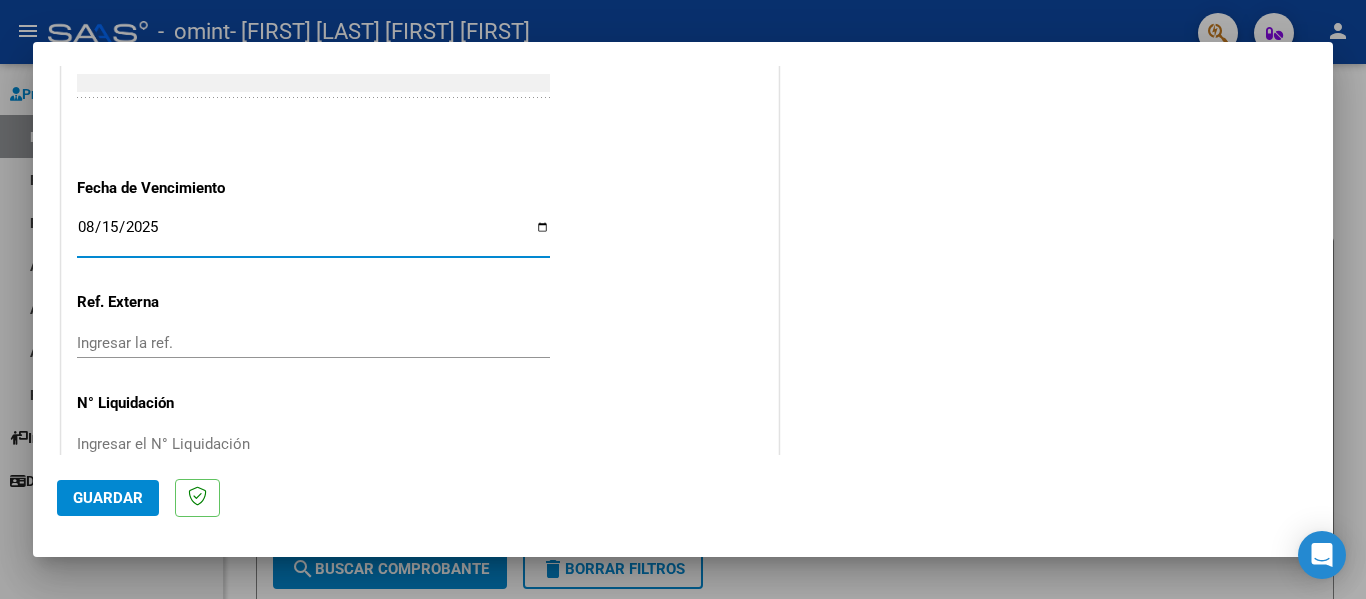scroll, scrollTop: 1333, scrollLeft: 0, axis: vertical 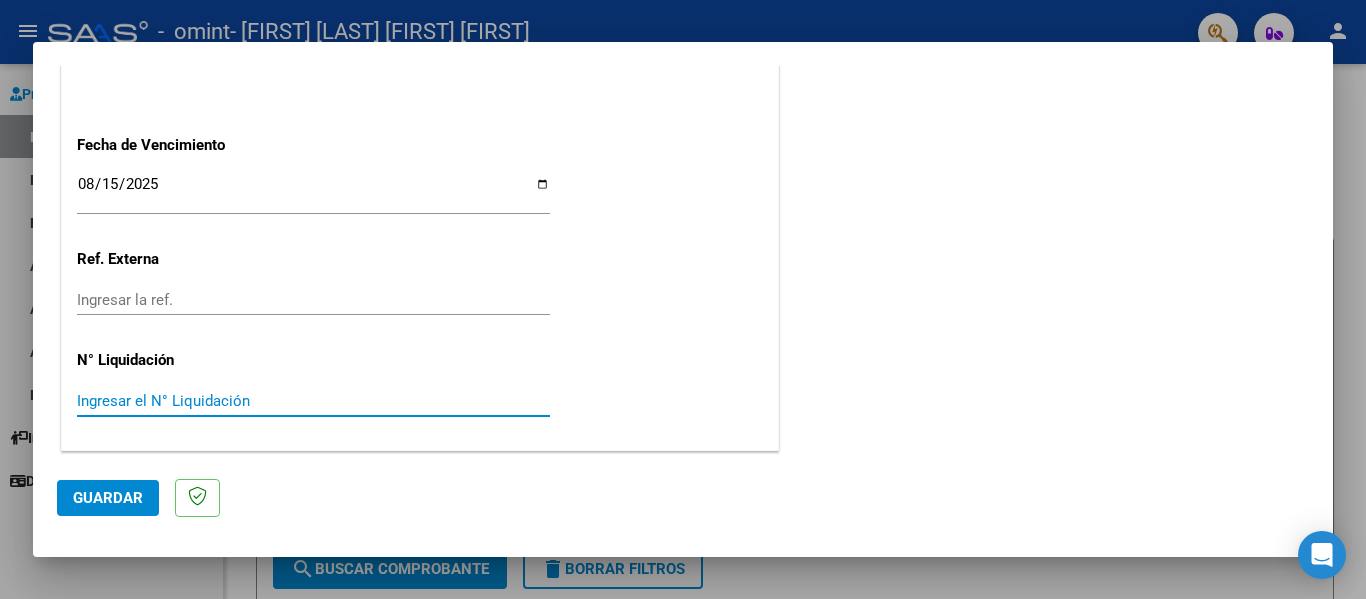 click on "Ingresar el N° Liquidación" at bounding box center [313, 401] 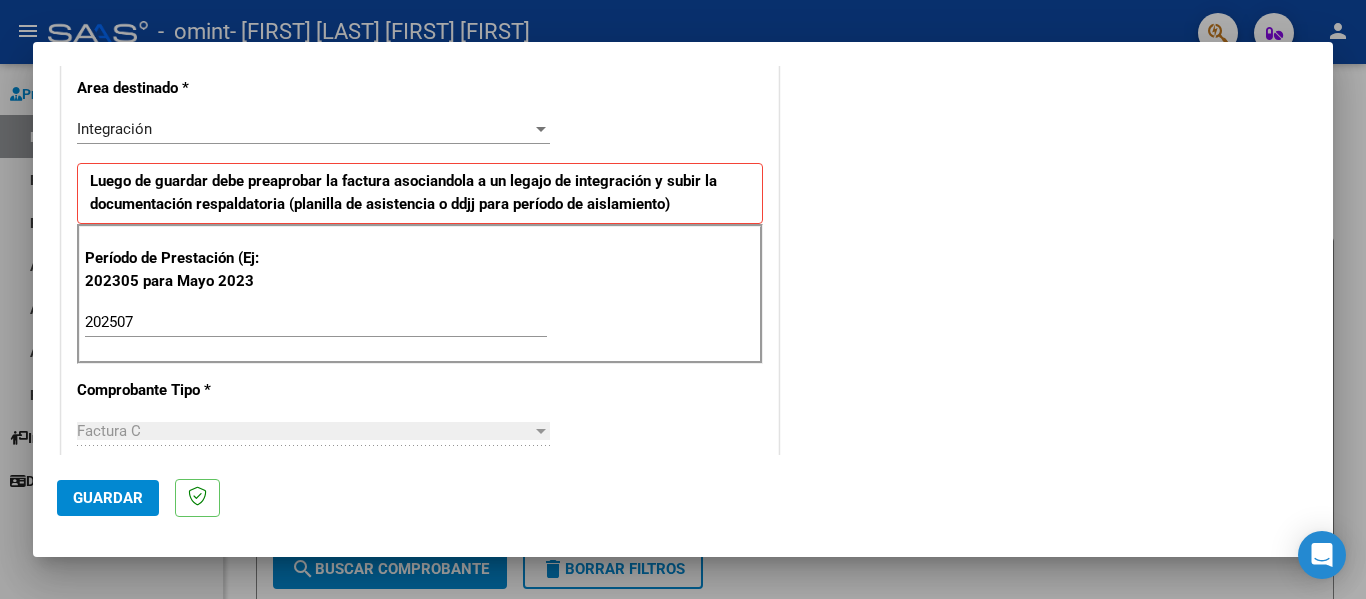 scroll, scrollTop: 433, scrollLeft: 0, axis: vertical 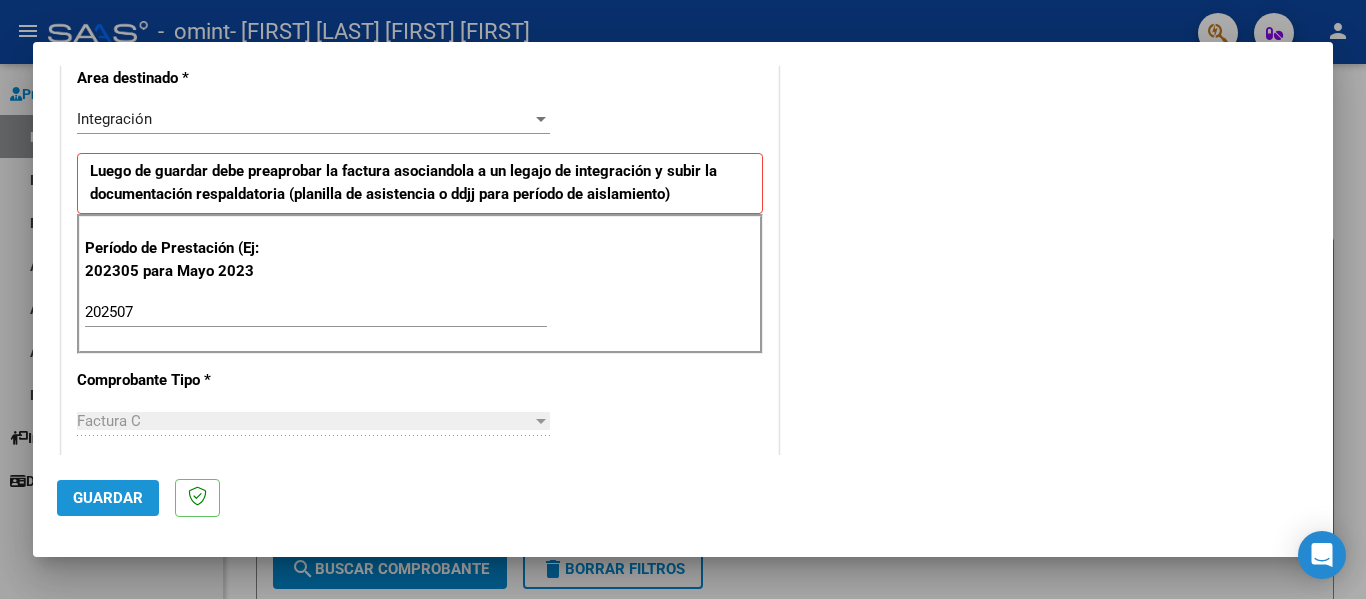 click on "Guardar" 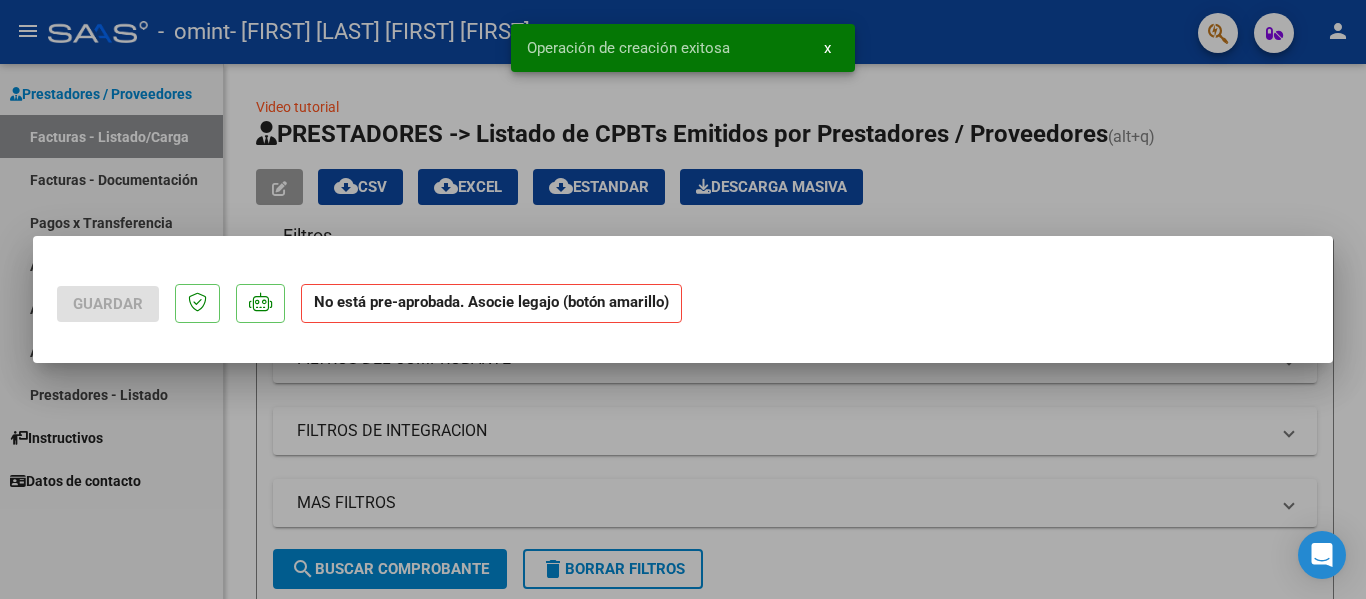 scroll, scrollTop: 0, scrollLeft: 0, axis: both 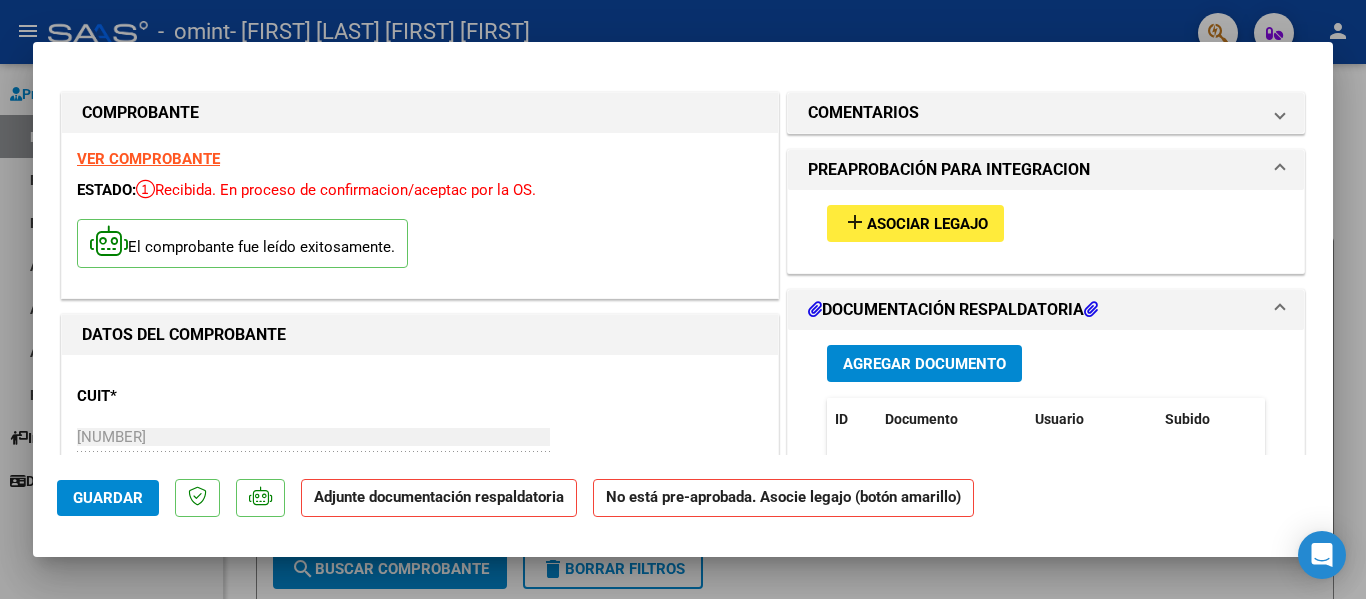 click on "Agregar Documento" at bounding box center (924, 364) 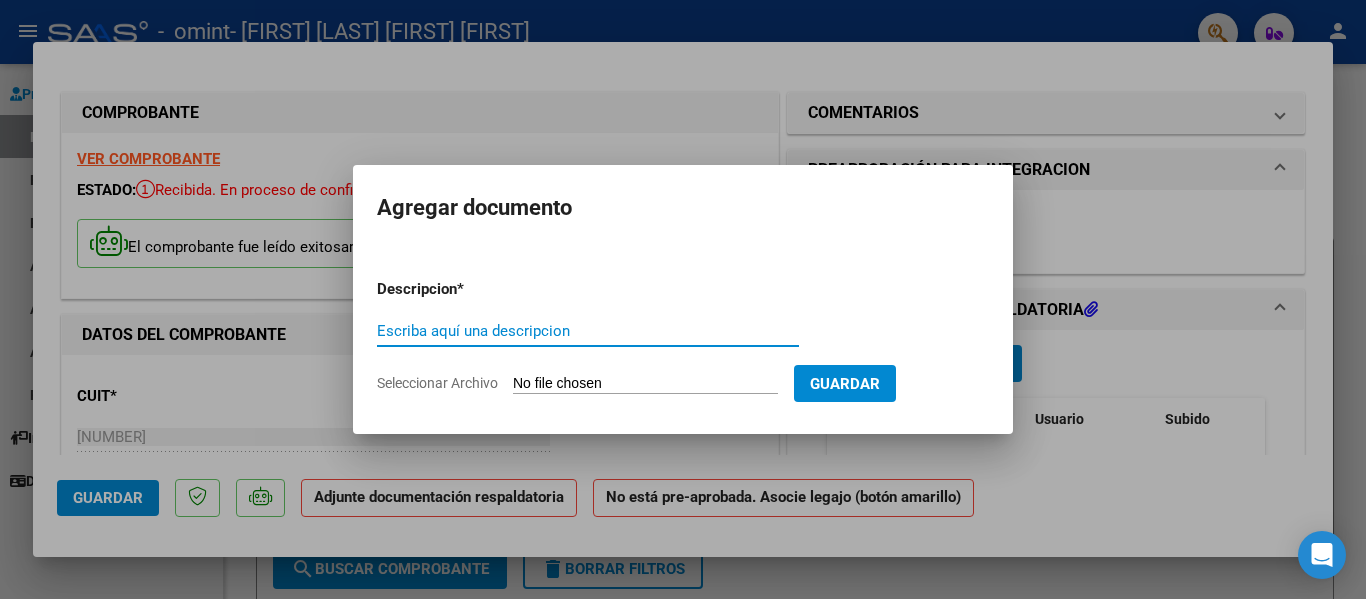 click on "Escriba aquí una descripcion" at bounding box center [588, 331] 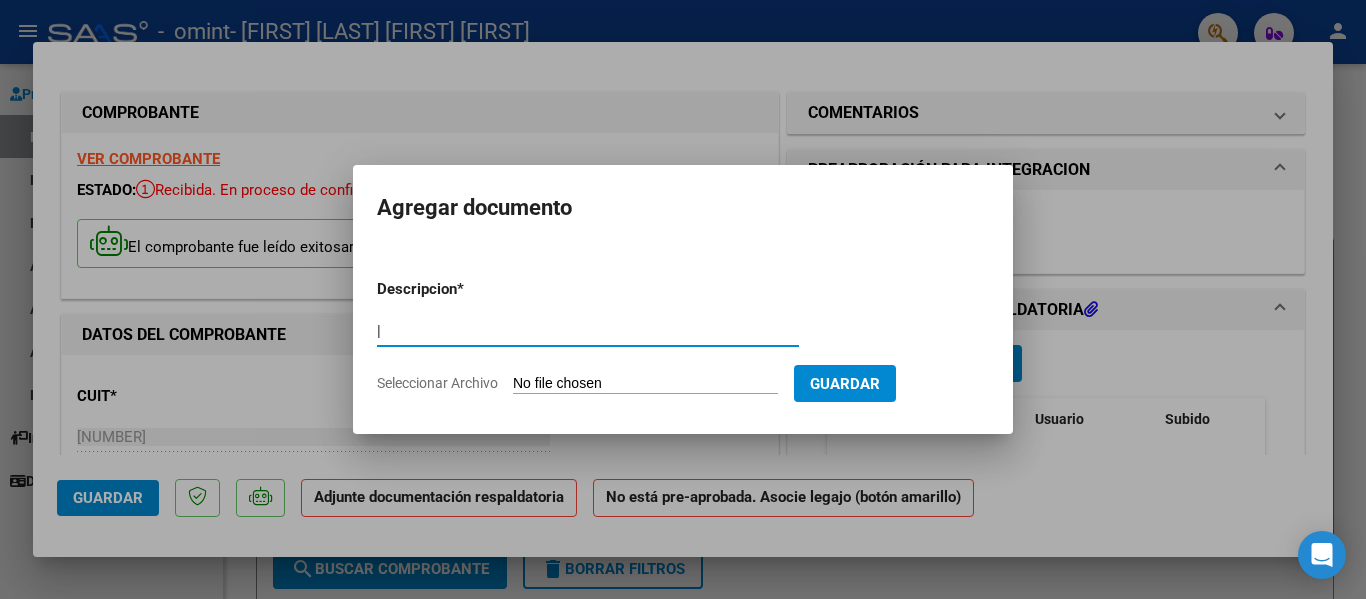 type 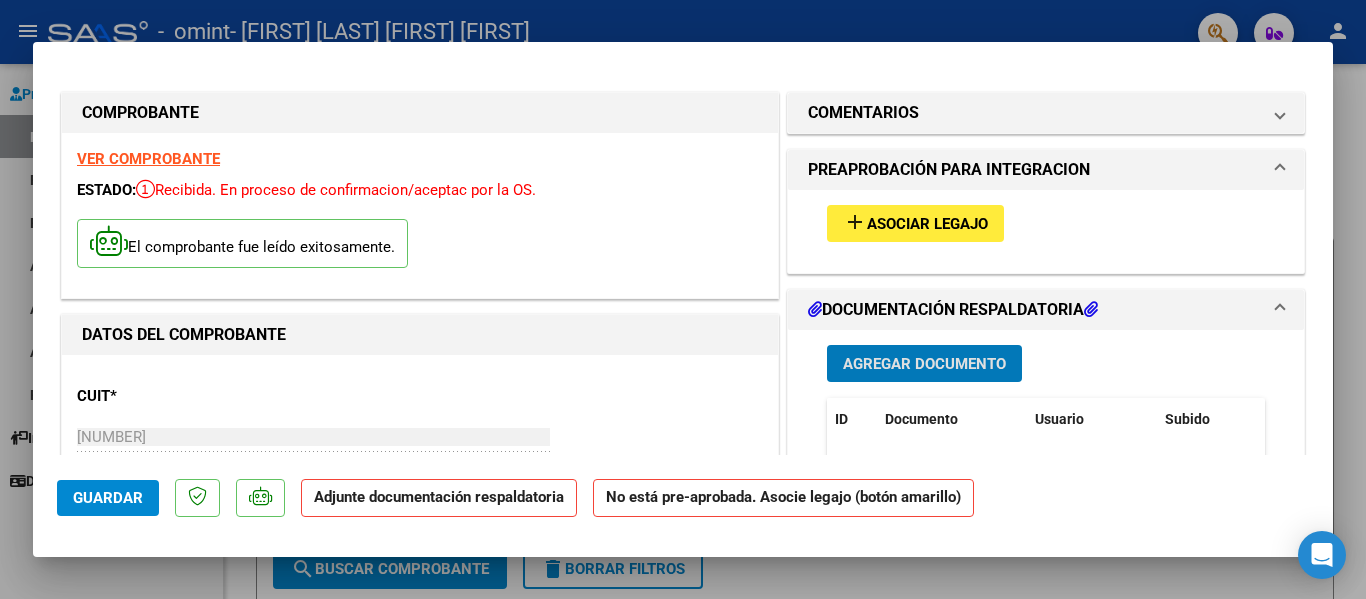 click at bounding box center [1091, 309] 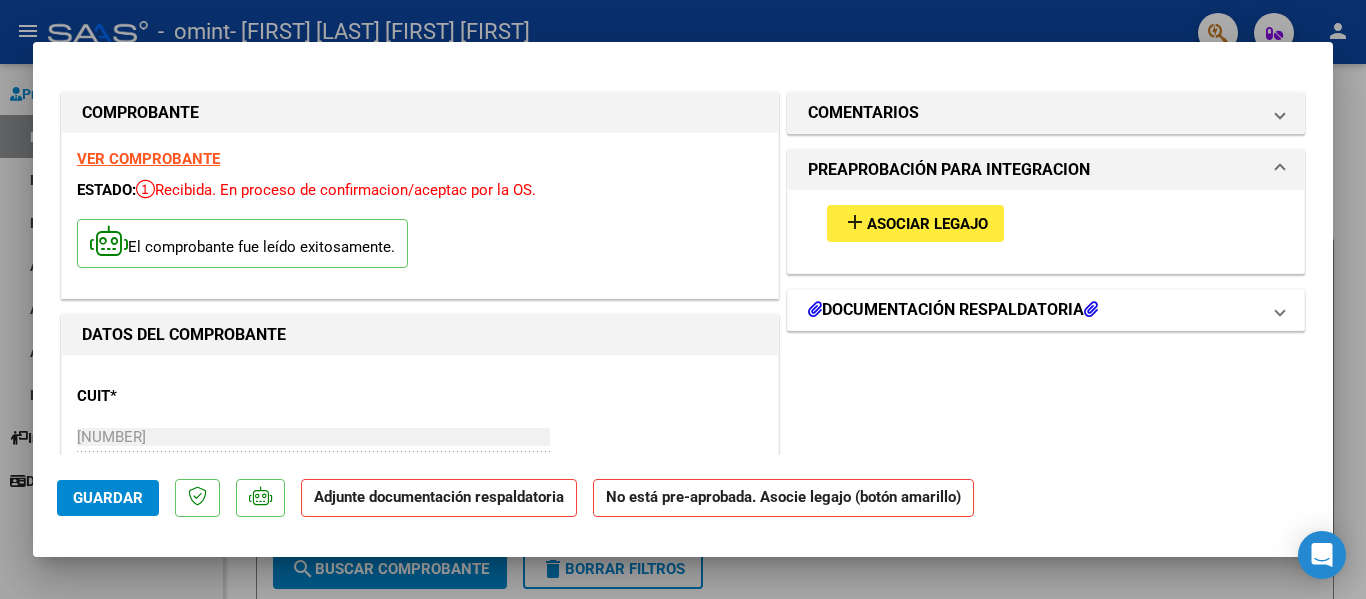 click at bounding box center (1091, 309) 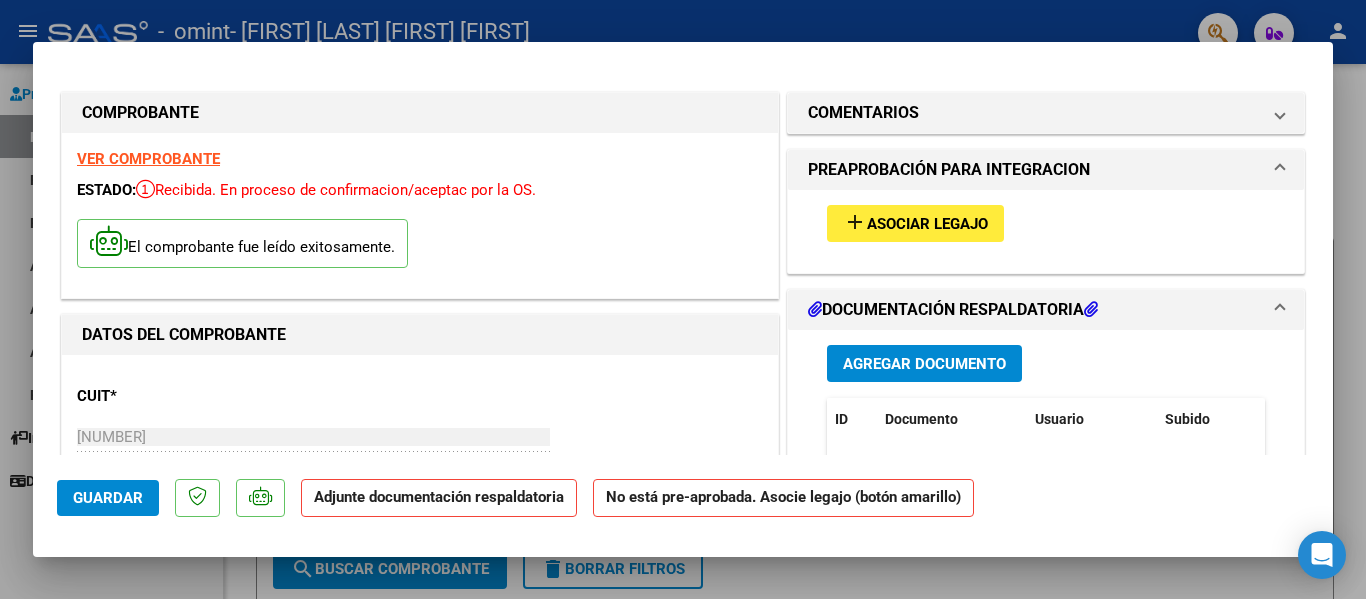 click on "Agregar Documento" at bounding box center [924, 364] 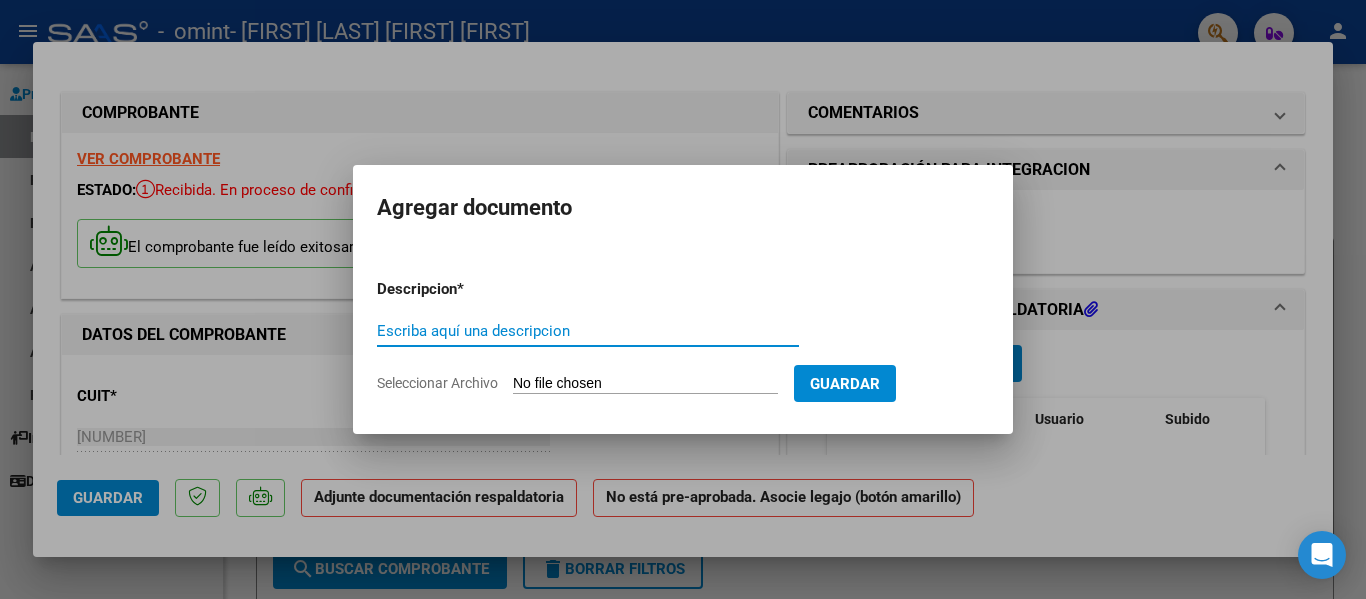 click on "Escriba aquí una descripcion" at bounding box center [588, 331] 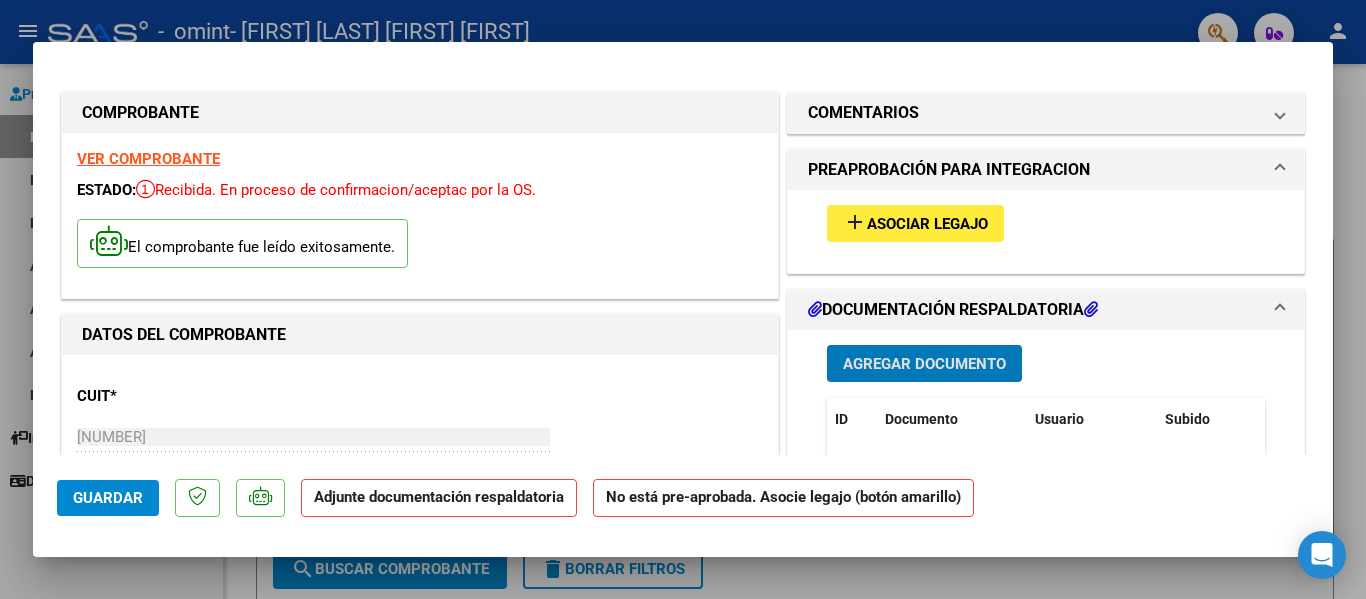 click at bounding box center (815, 309) 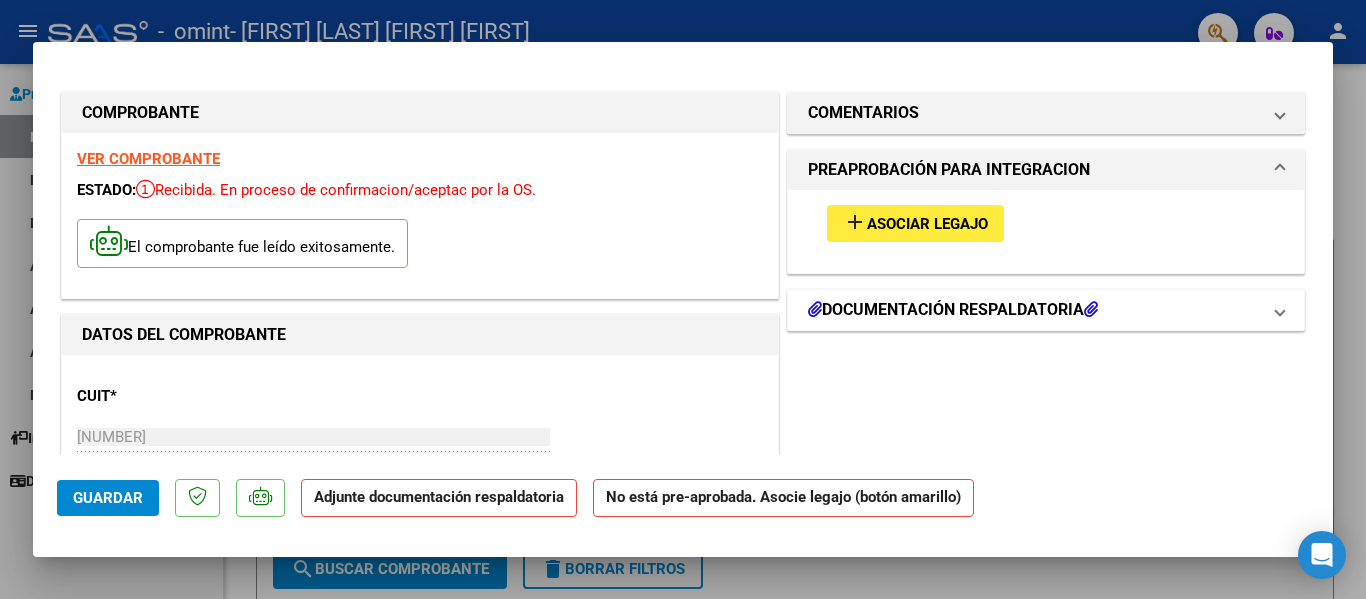 click at bounding box center (815, 309) 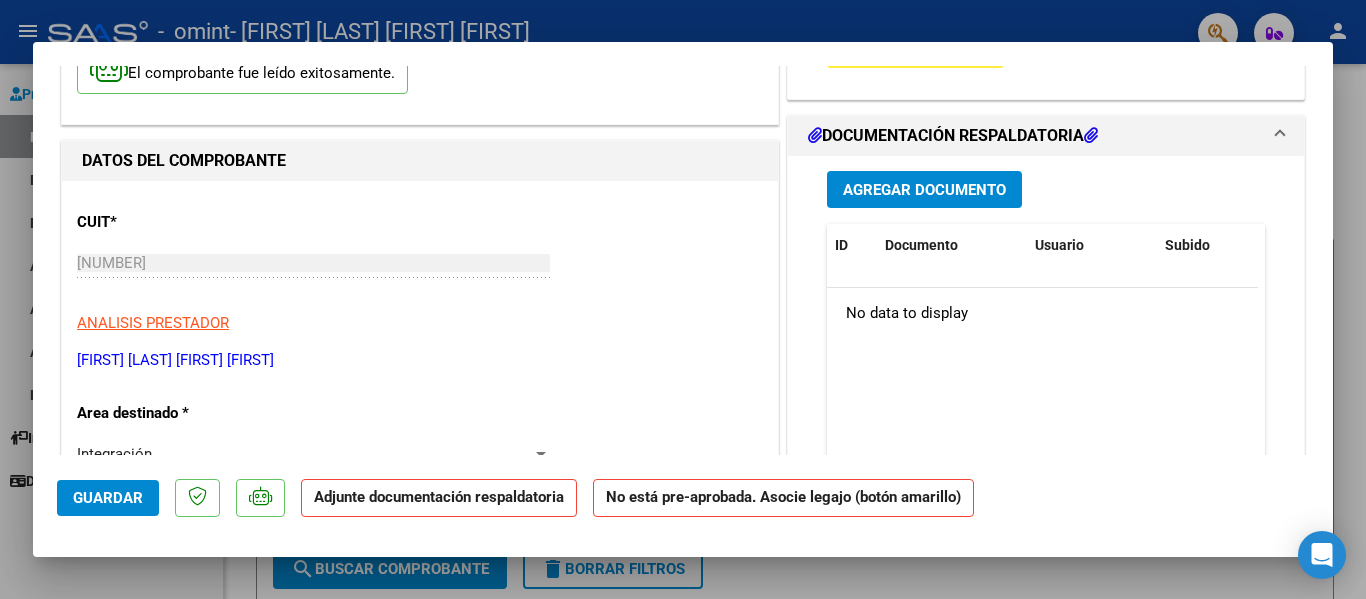 scroll, scrollTop: 48, scrollLeft: 0, axis: vertical 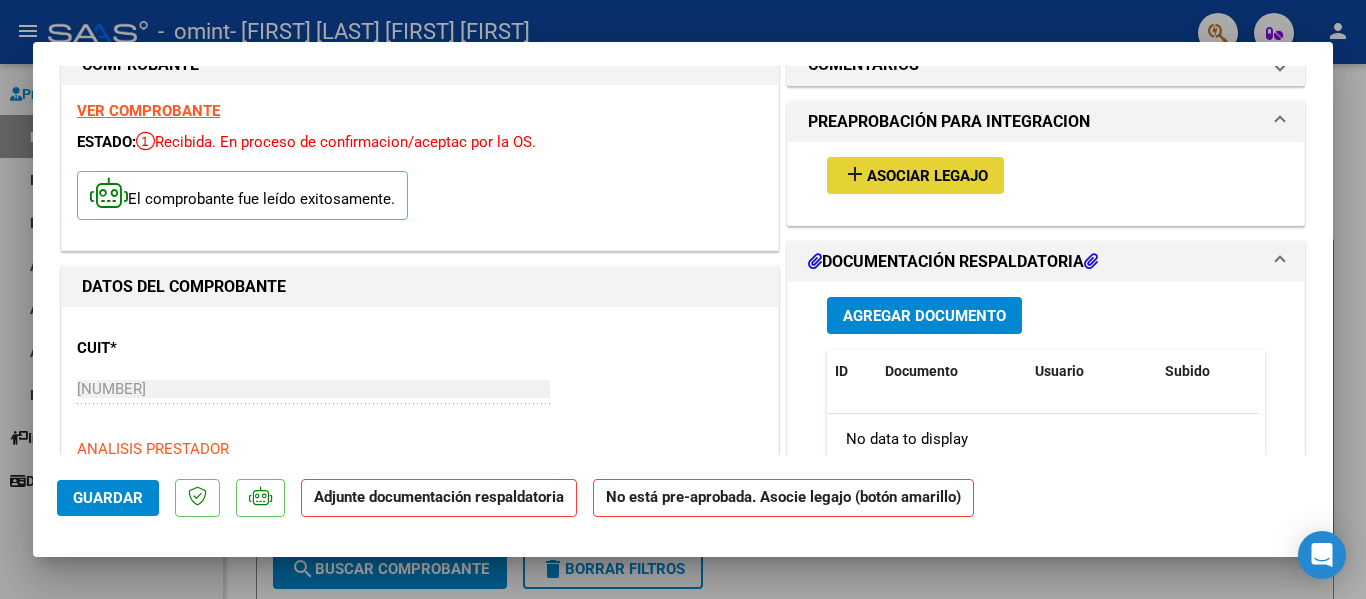 click on "Asociar Legajo" at bounding box center [927, 176] 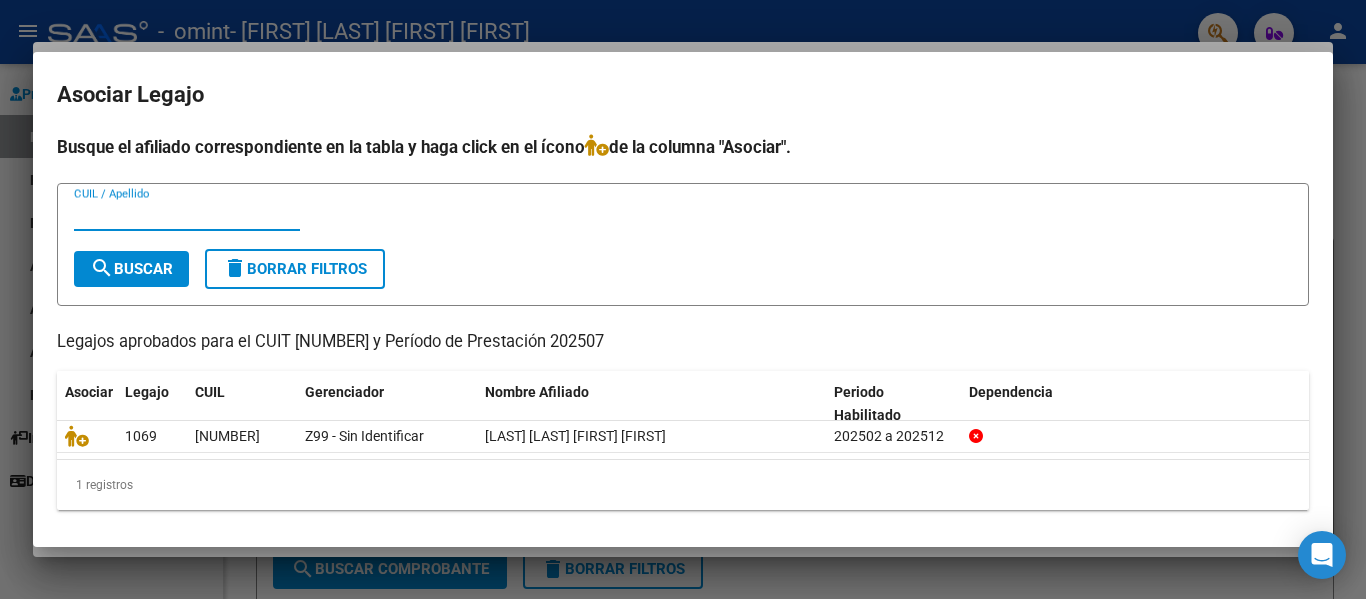 click on "CUIL / Apellido" at bounding box center [187, 215] 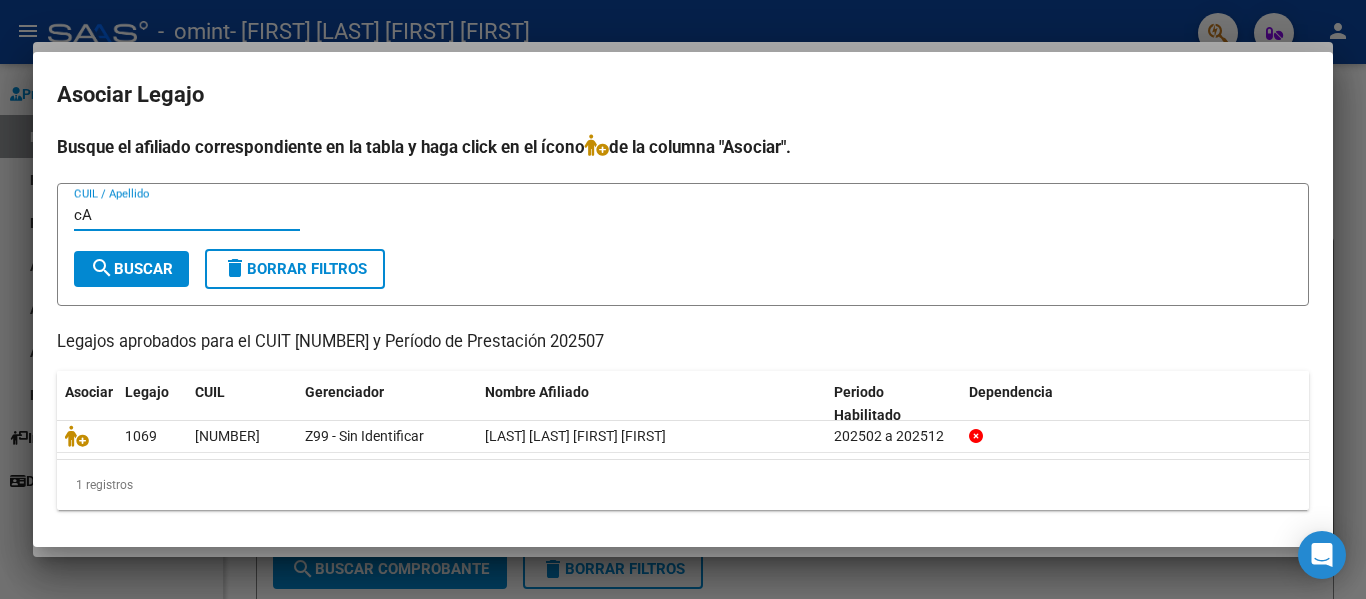 type on "c" 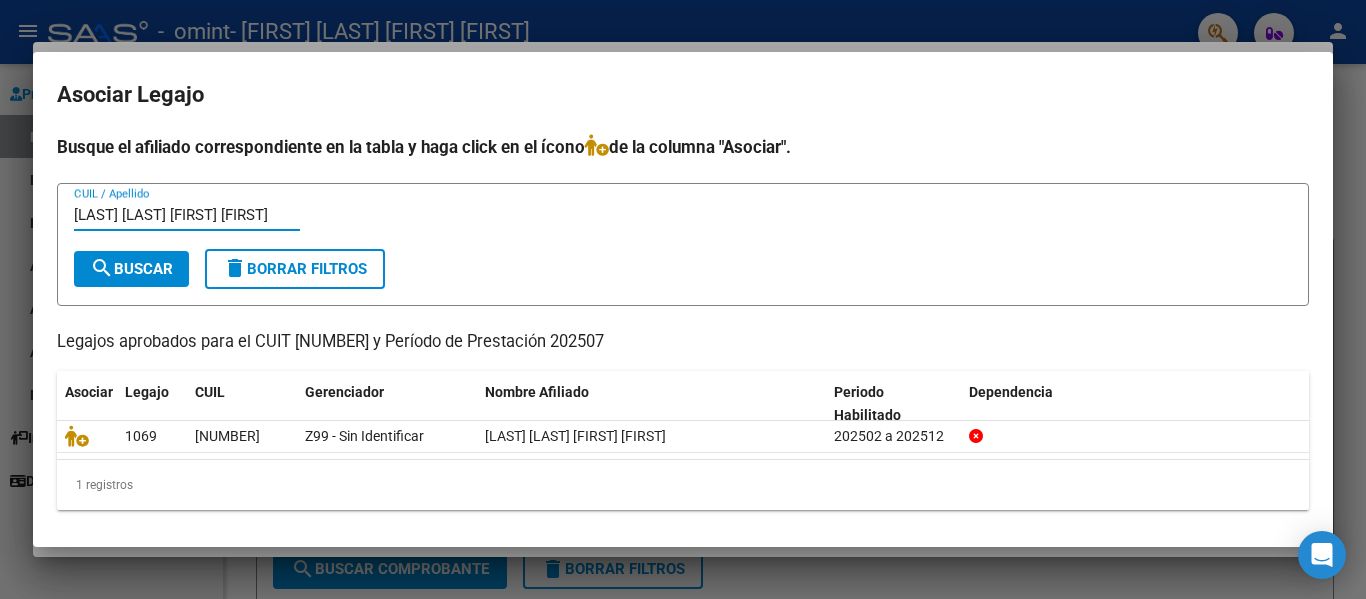 type on "Cavalli Aguero Danilo Ezequiel" 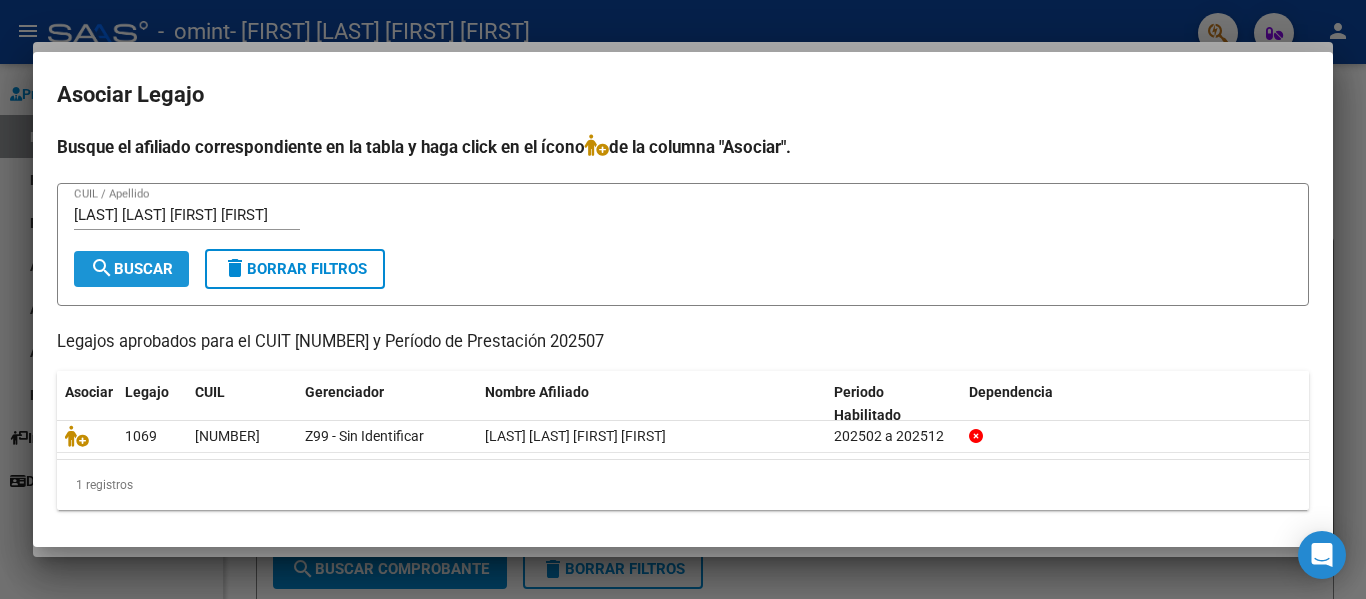 click on "search  Buscar" at bounding box center (131, 269) 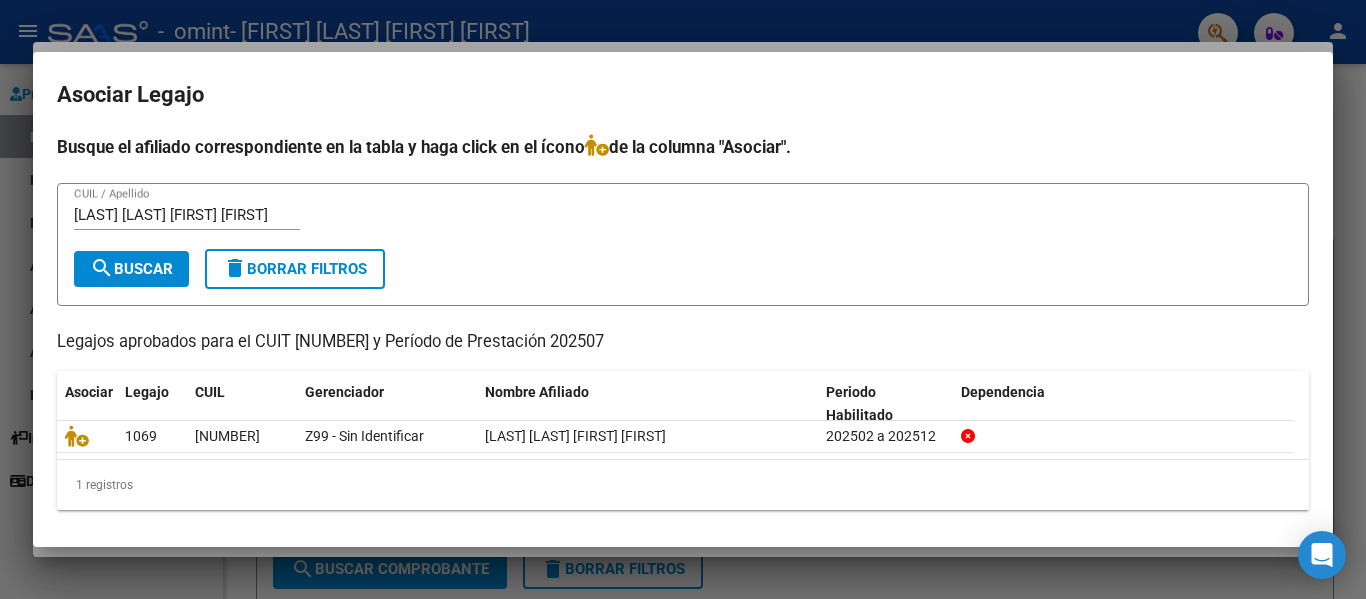 scroll, scrollTop: 4, scrollLeft: 0, axis: vertical 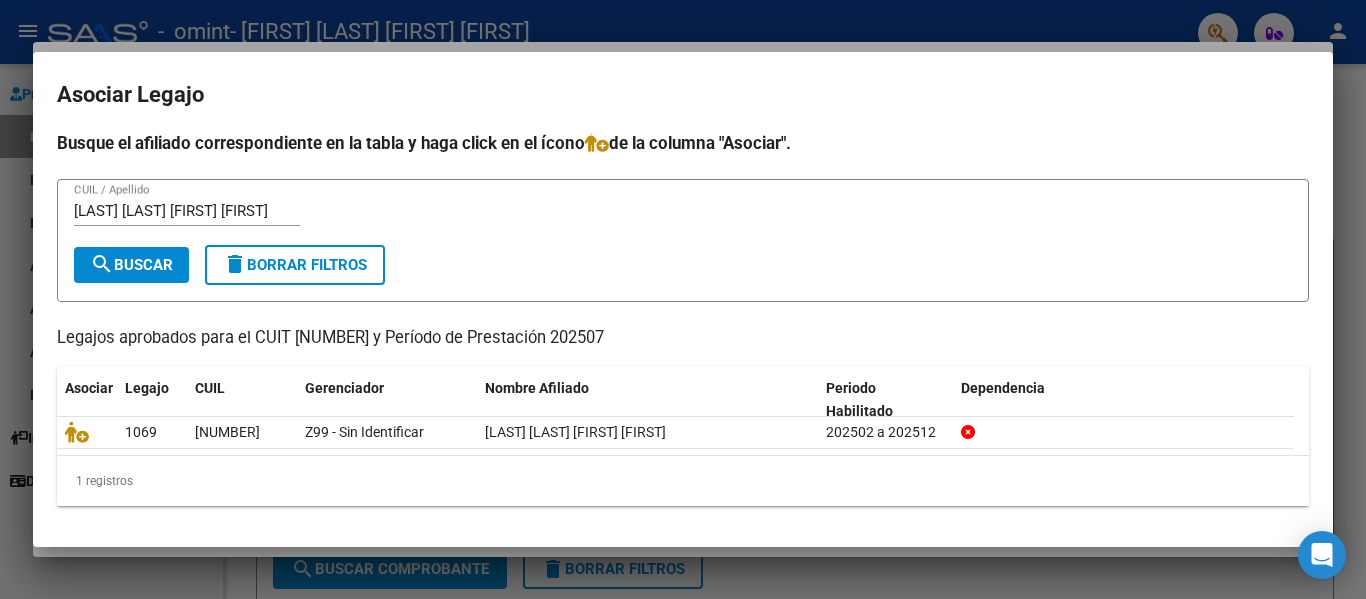type 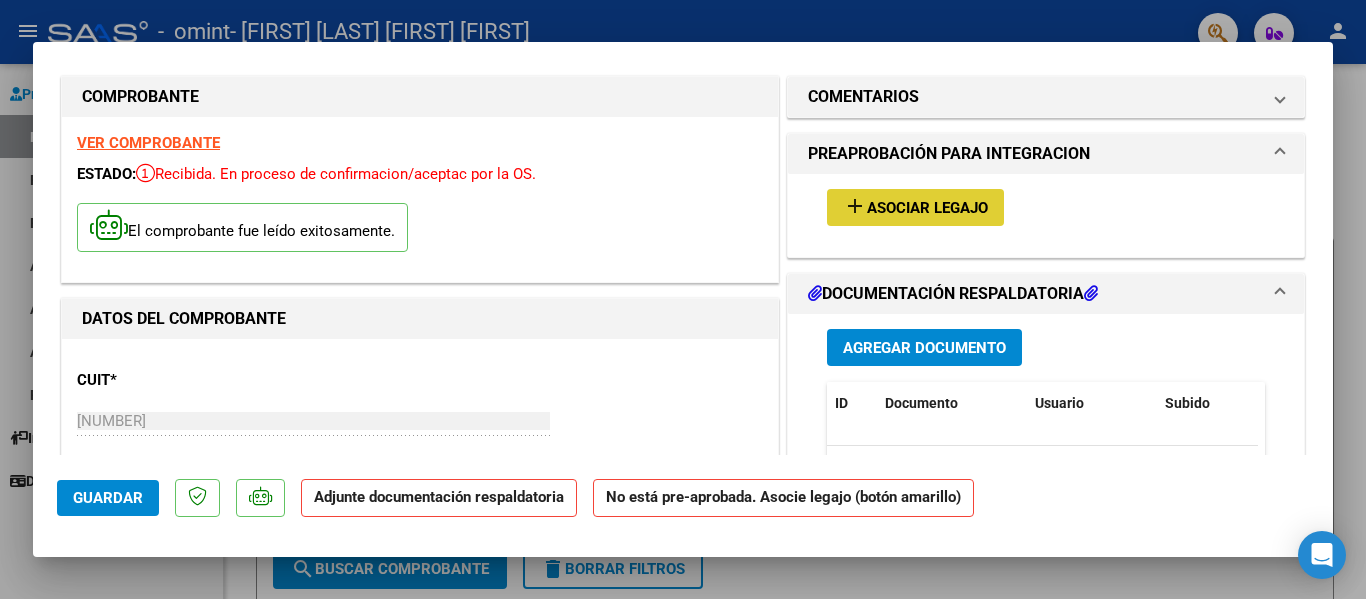 scroll, scrollTop: 0, scrollLeft: 0, axis: both 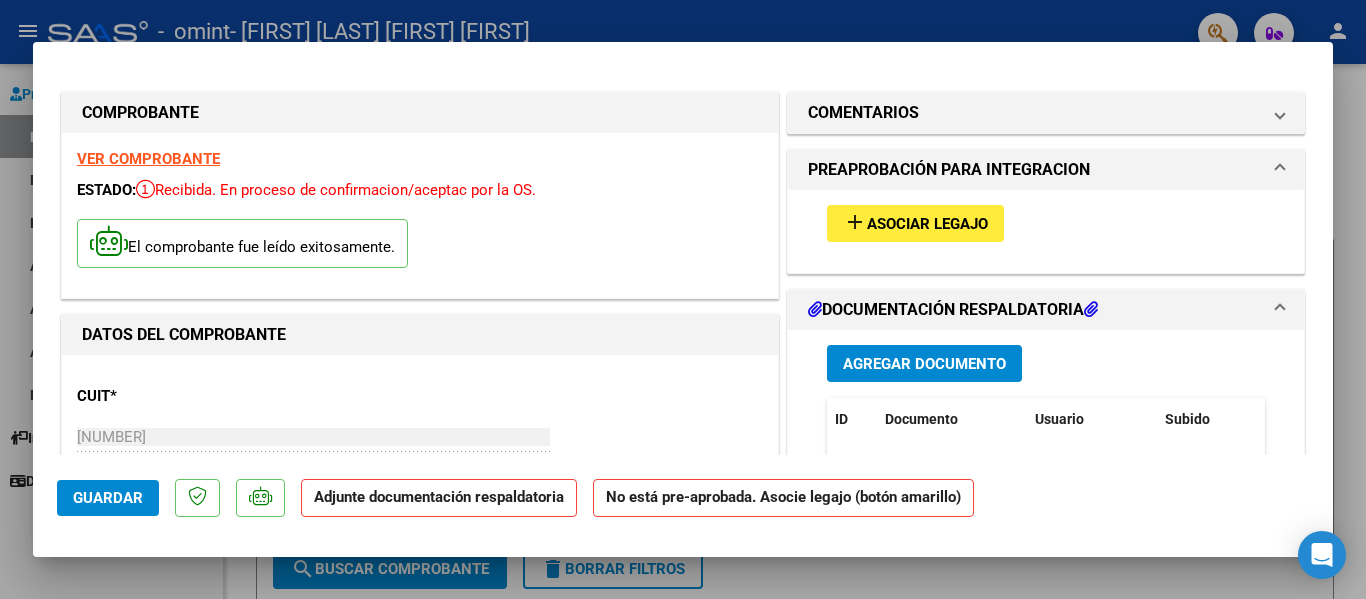click on "PREAPROBACIÓN PARA INTEGRACION" at bounding box center [949, 170] 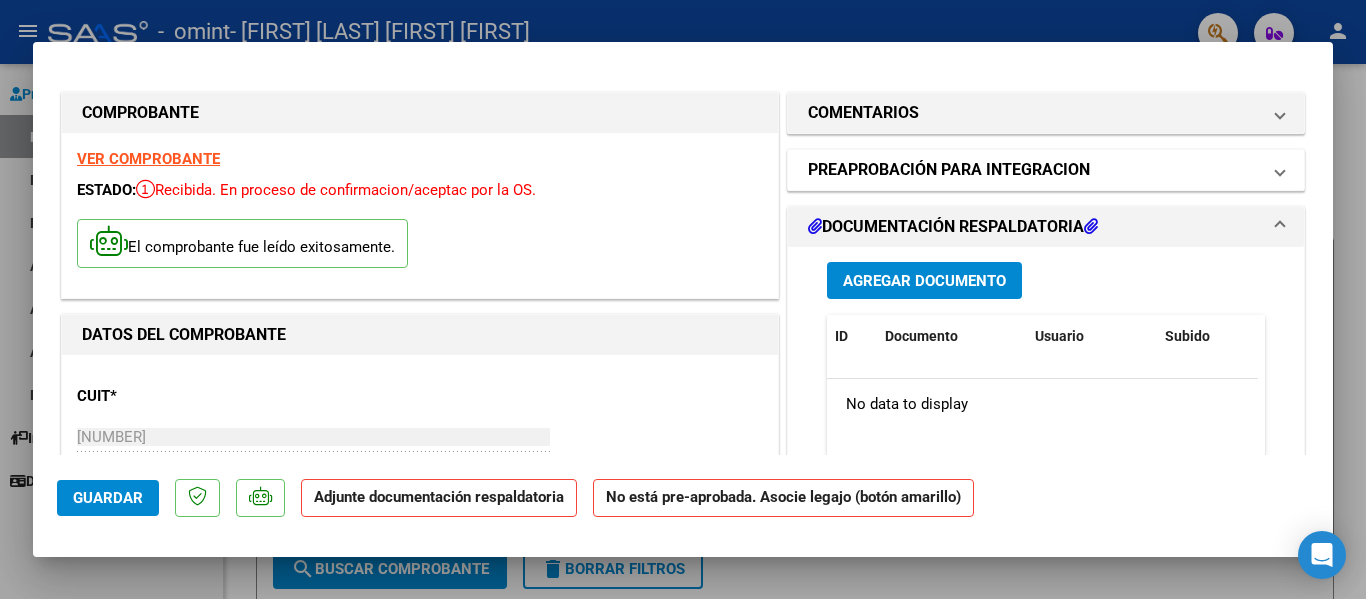 click on "PREAPROBACIÓN PARA INTEGRACION" at bounding box center [949, 170] 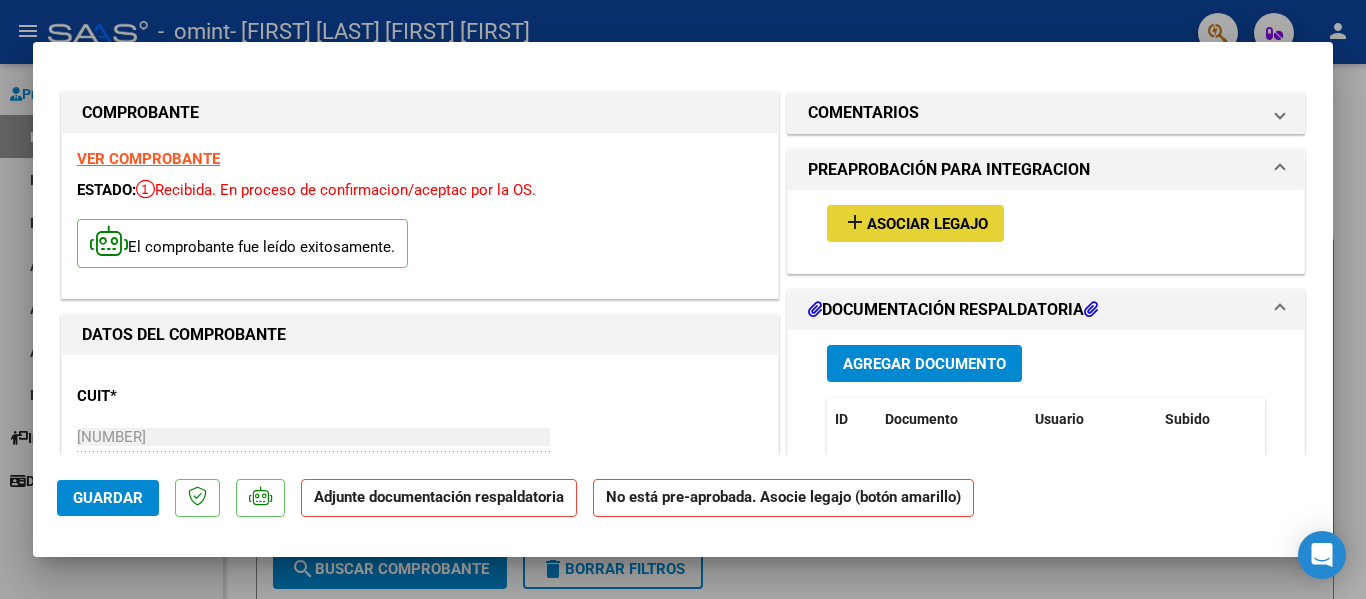 click on "Asociar Legajo" at bounding box center [927, 224] 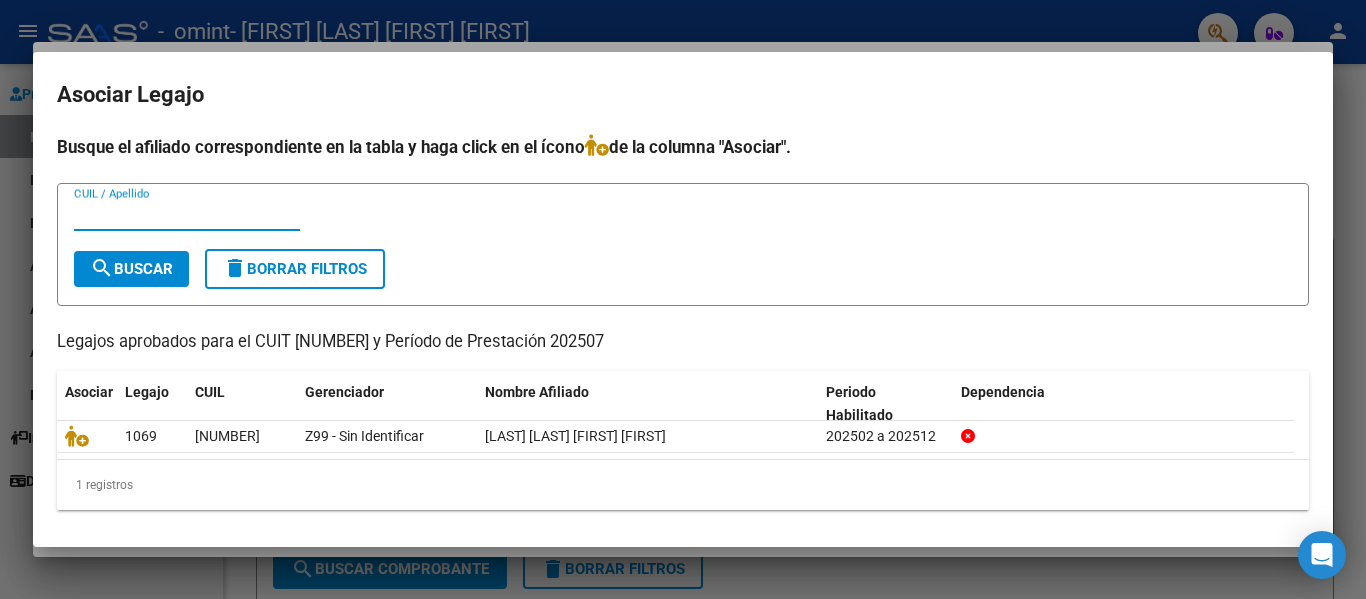 click on "search  Buscar" at bounding box center [131, 269] 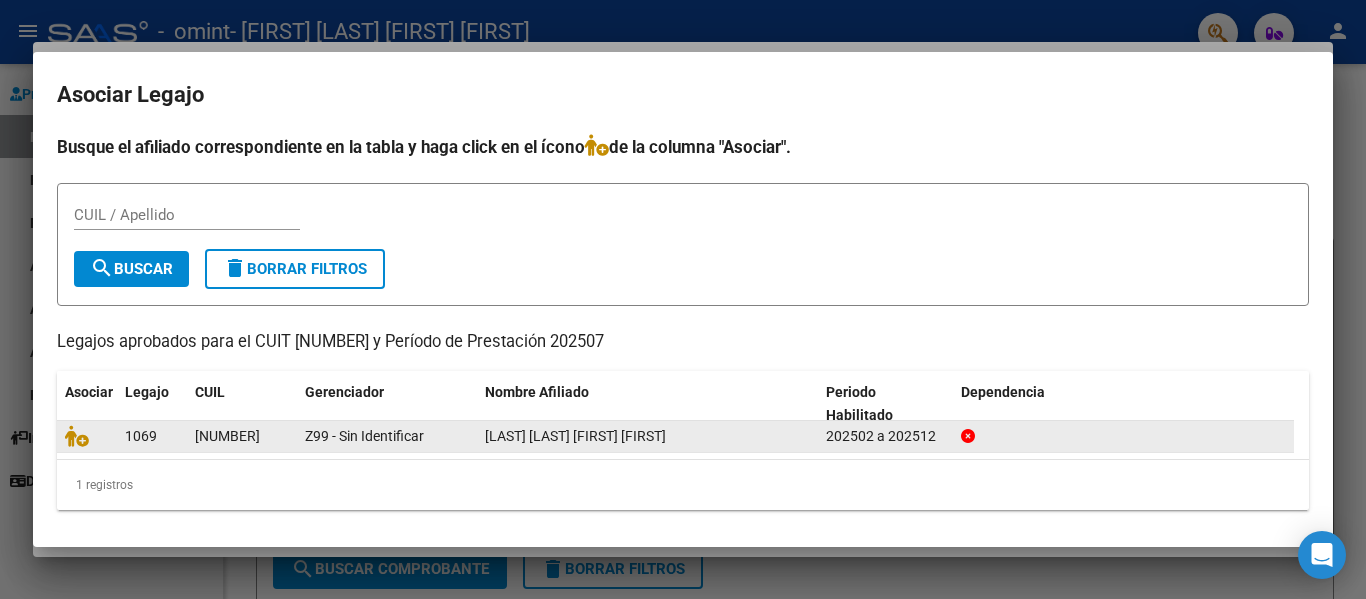 click on "CAVALLI AGUERO DANILO EZEQUIEL" 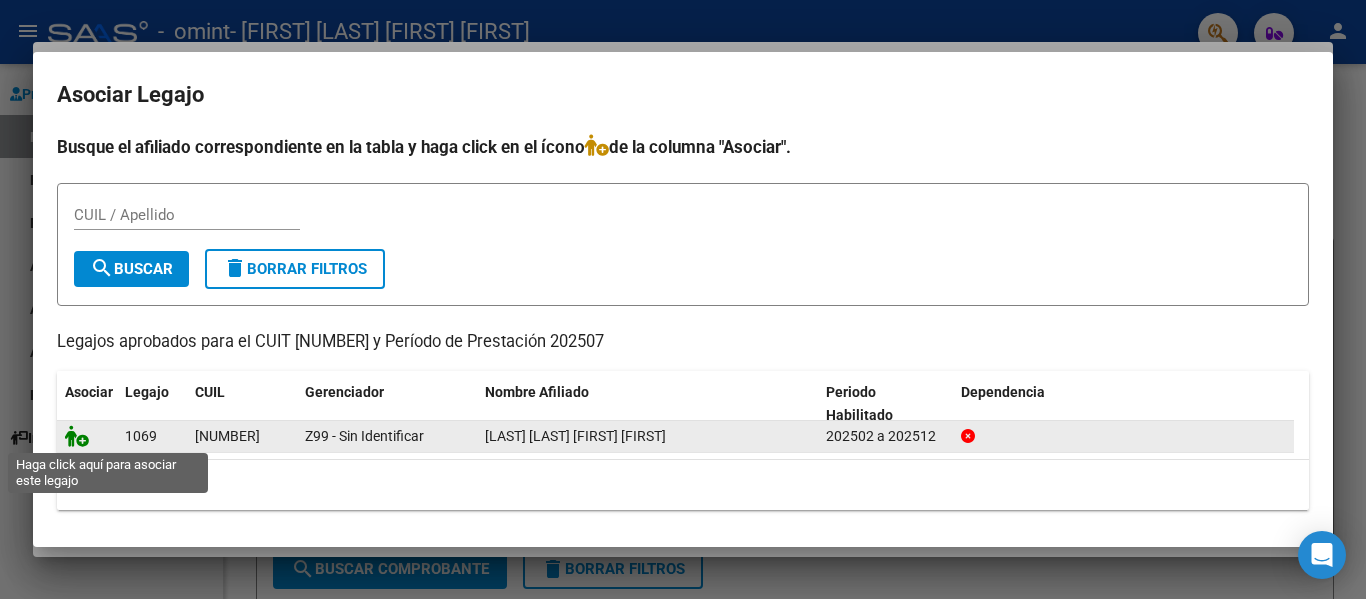 click 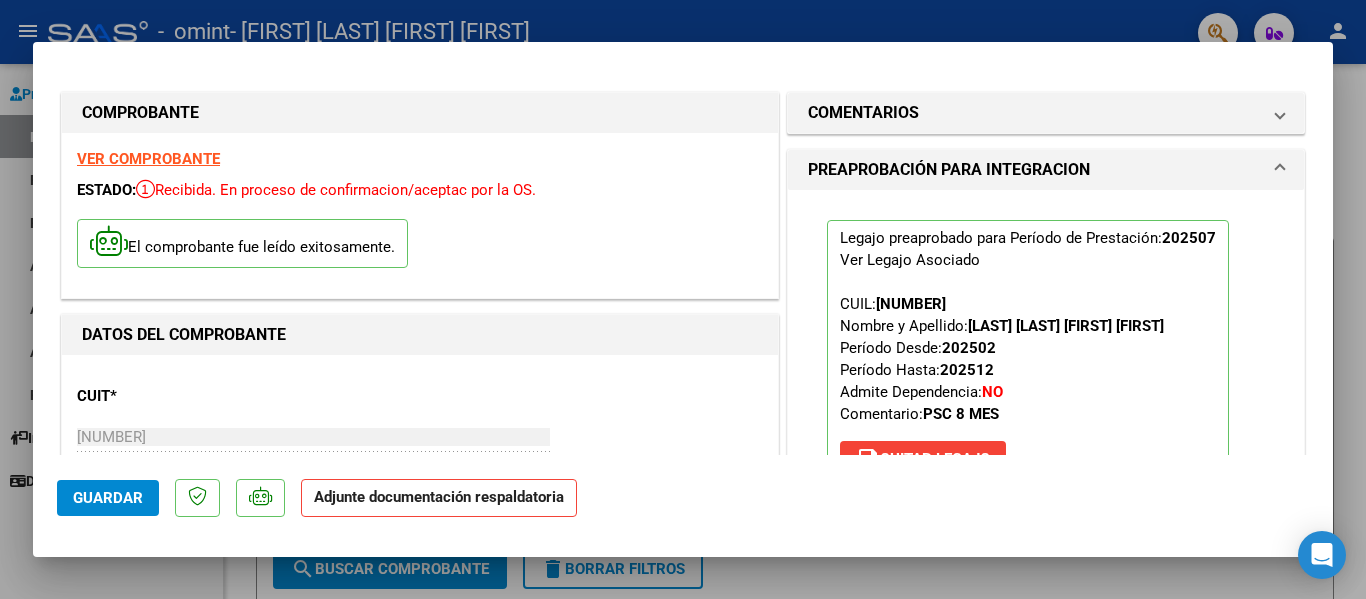 click on "Guardar" 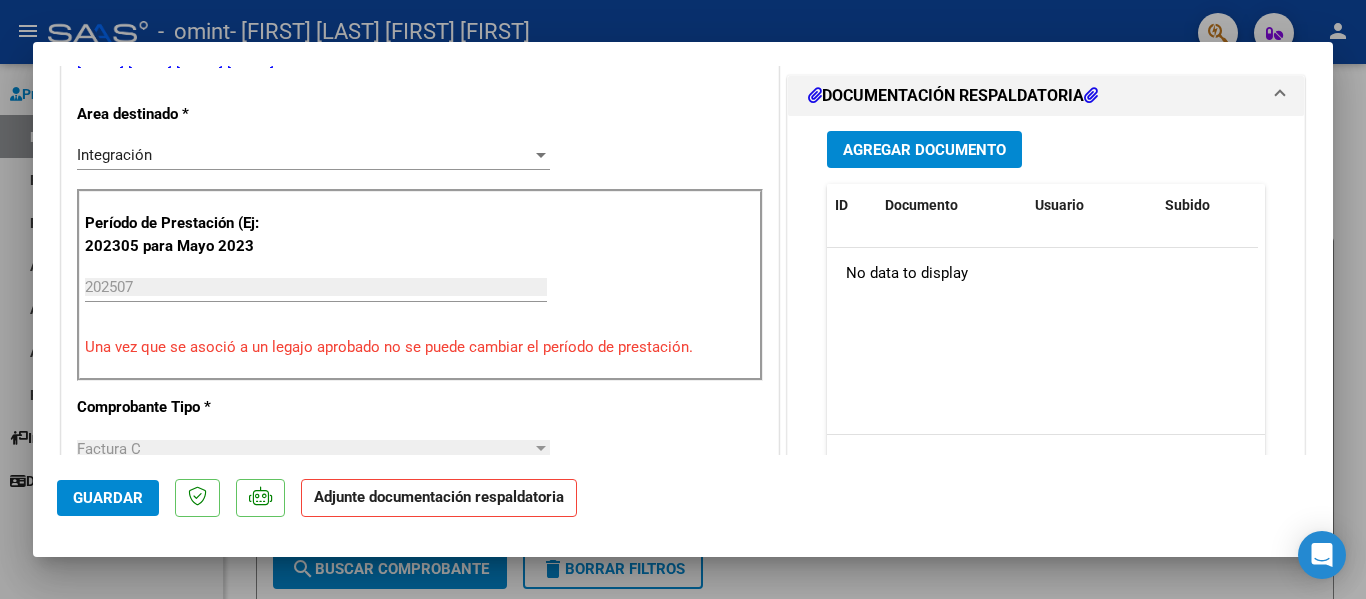 scroll, scrollTop: 500, scrollLeft: 0, axis: vertical 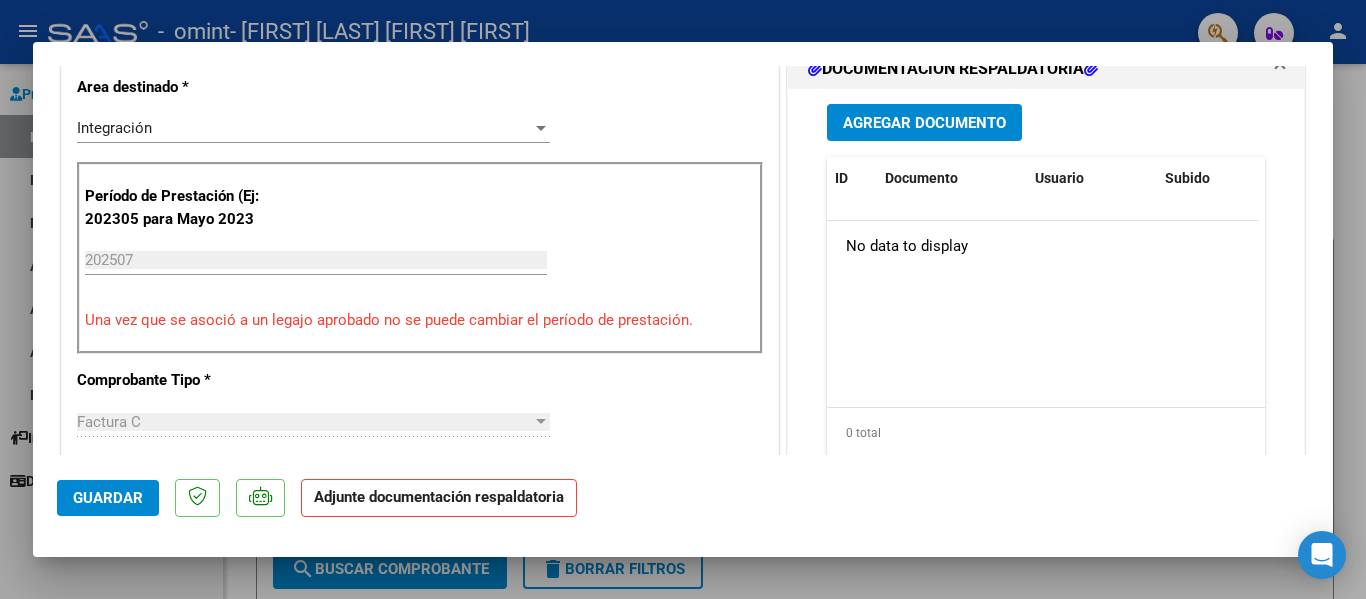 click on "Agregar Documento" at bounding box center (924, 123) 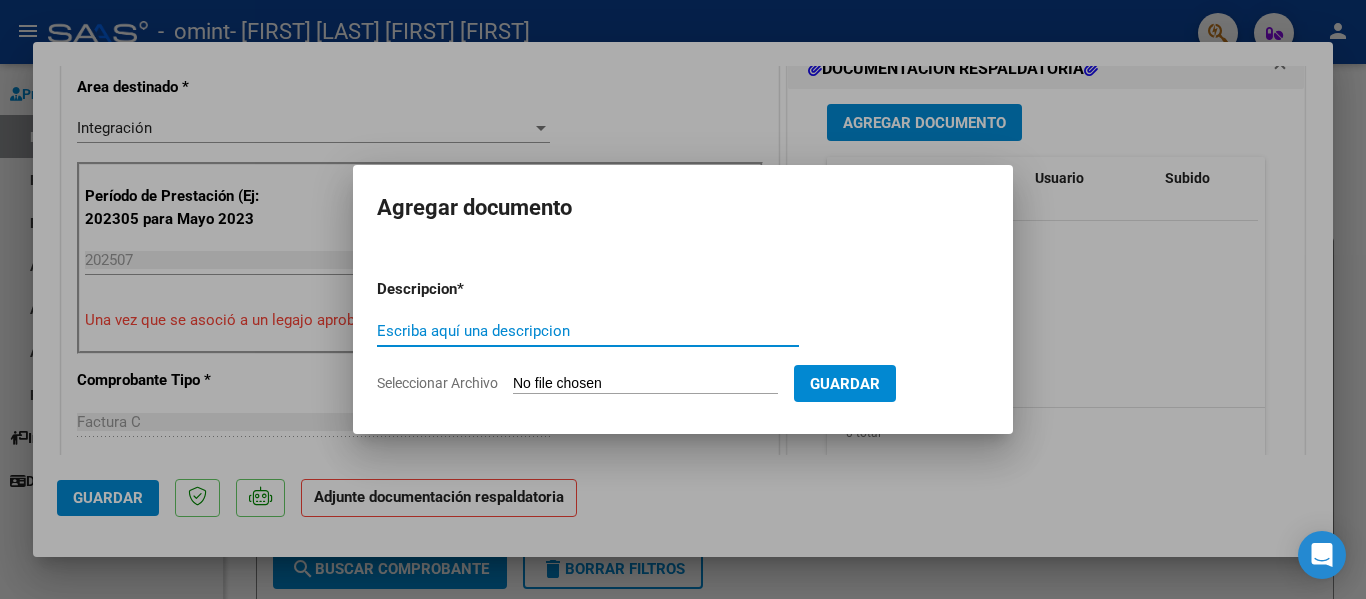 click on "Escriba aquí una descripcion" at bounding box center (588, 331) 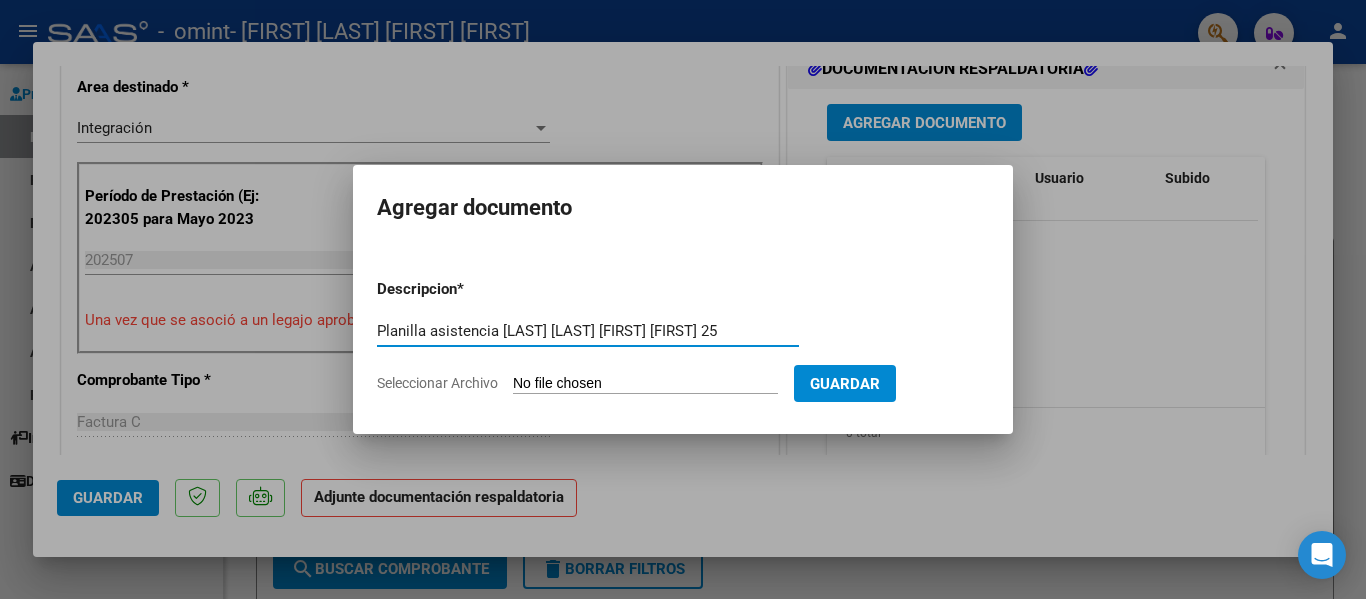 type on "Planilla asistencia Cavalli Aguero Danilo Julio 25" 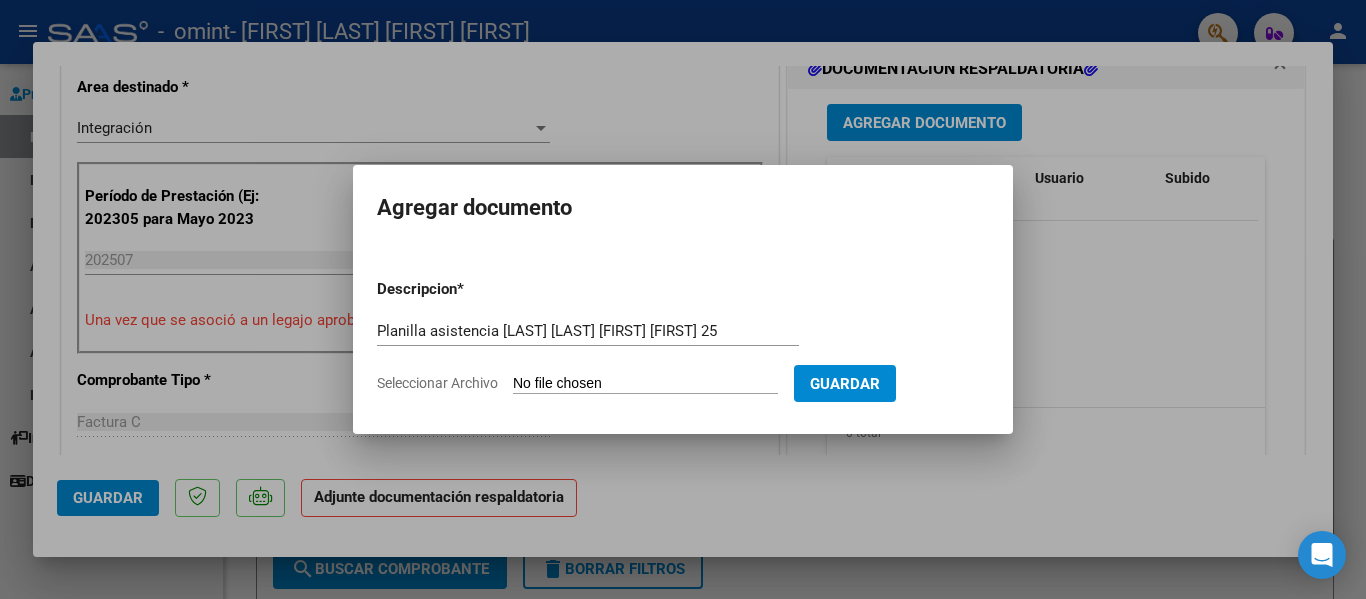 click on "Seleccionar Archivo" at bounding box center [645, 384] 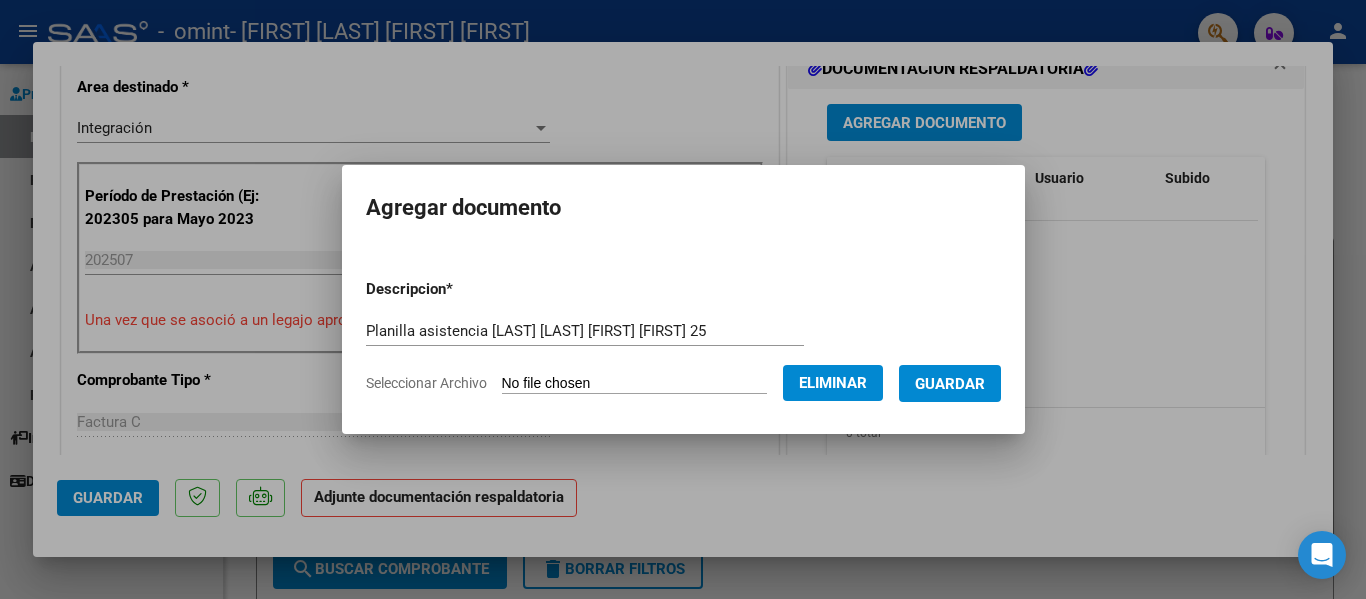 click on "Guardar" at bounding box center [950, 384] 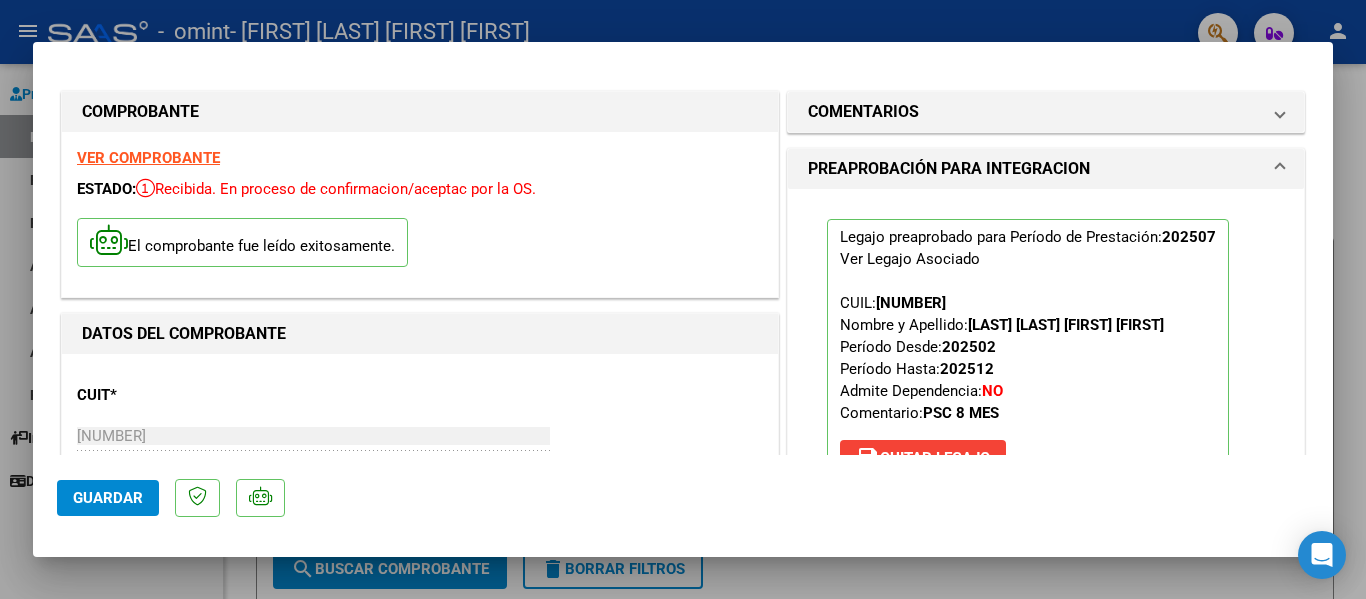 scroll, scrollTop: 0, scrollLeft: 0, axis: both 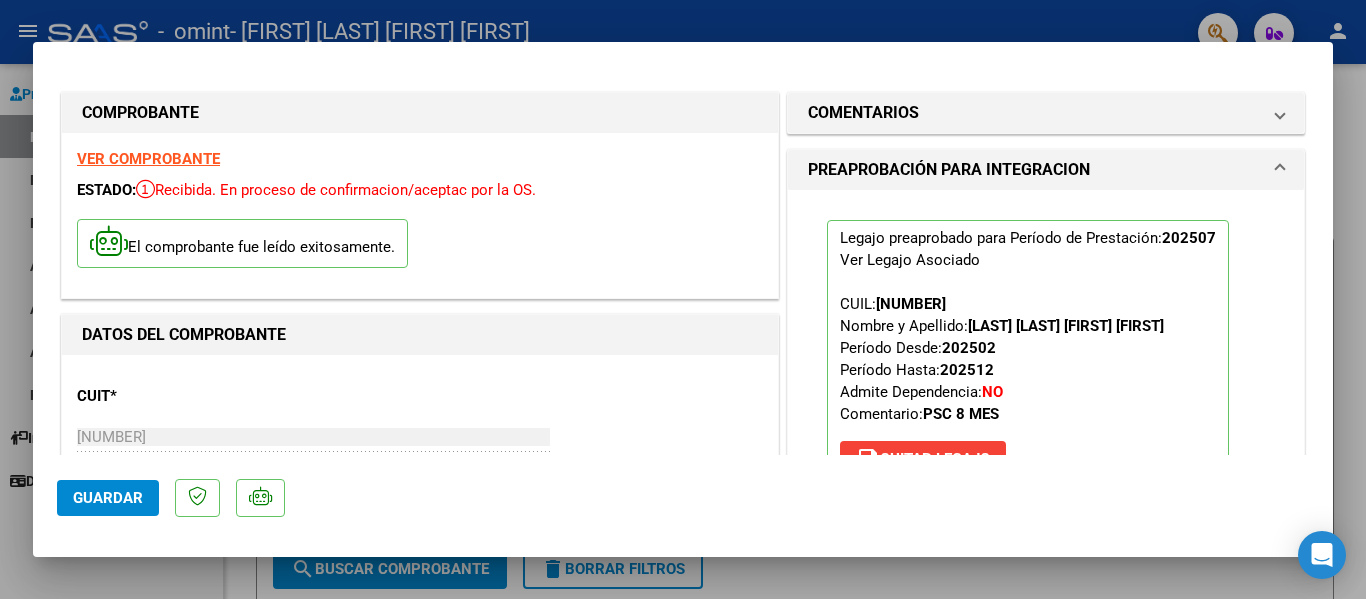 click on "Guardar" 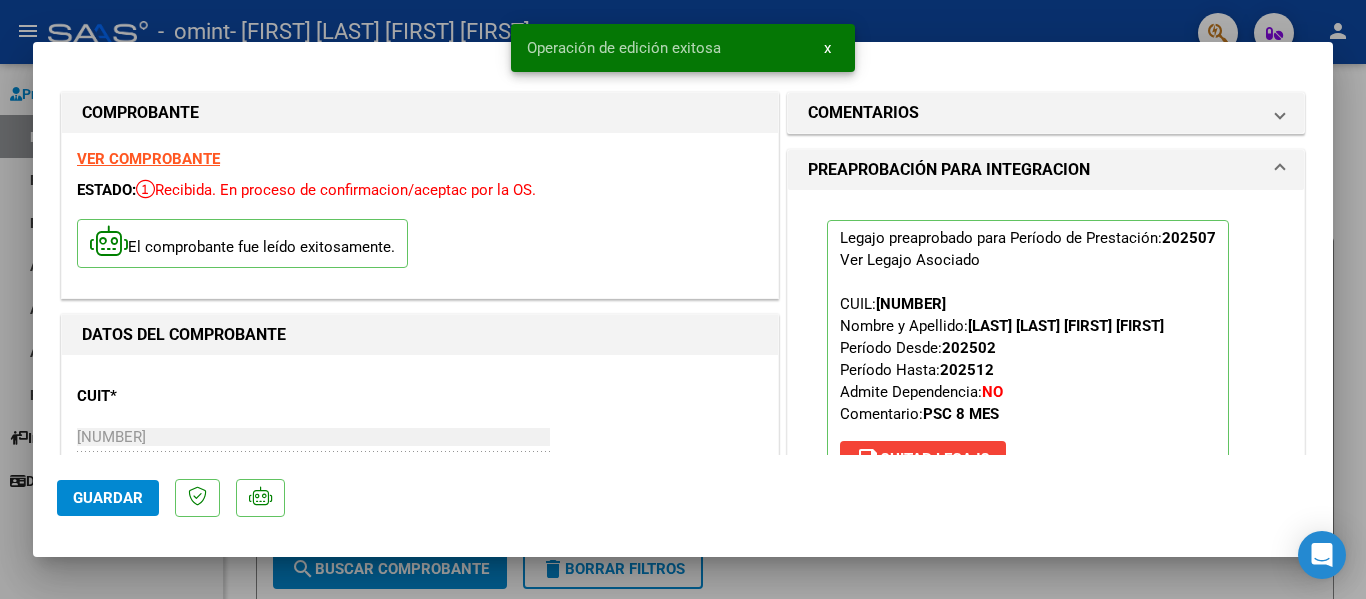 click on "x" at bounding box center (827, 48) 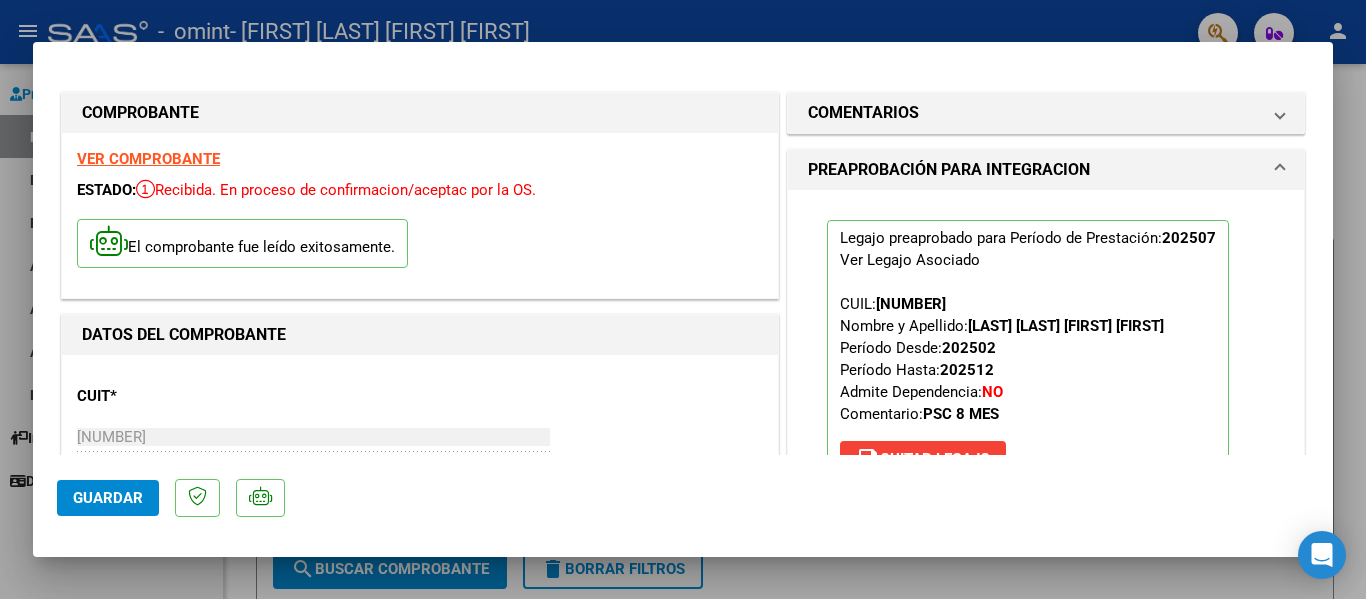 type 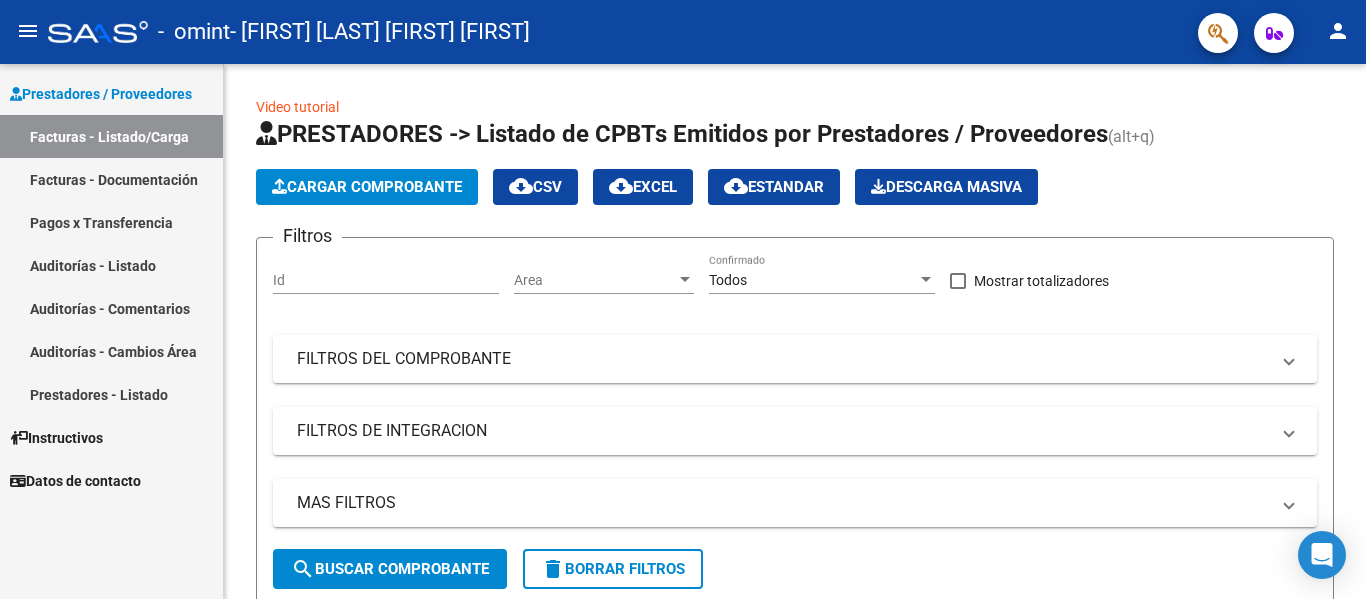 click on "Facturas - Listado/Carga" at bounding box center [111, 136] 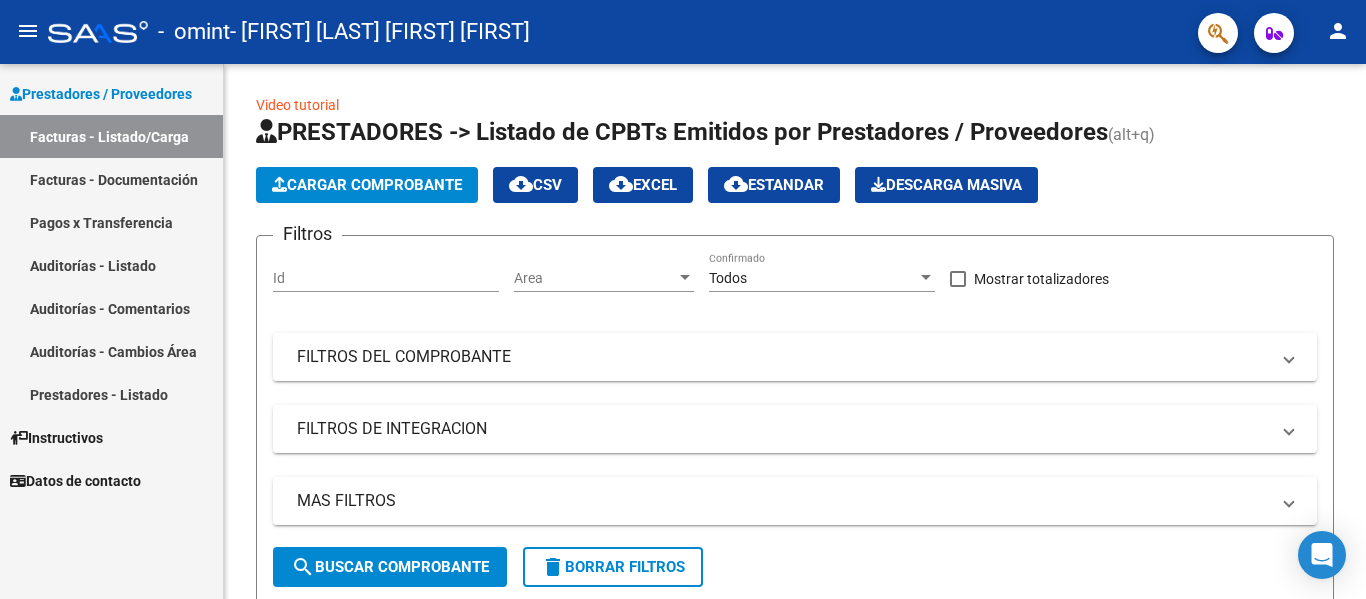 scroll, scrollTop: 0, scrollLeft: 0, axis: both 